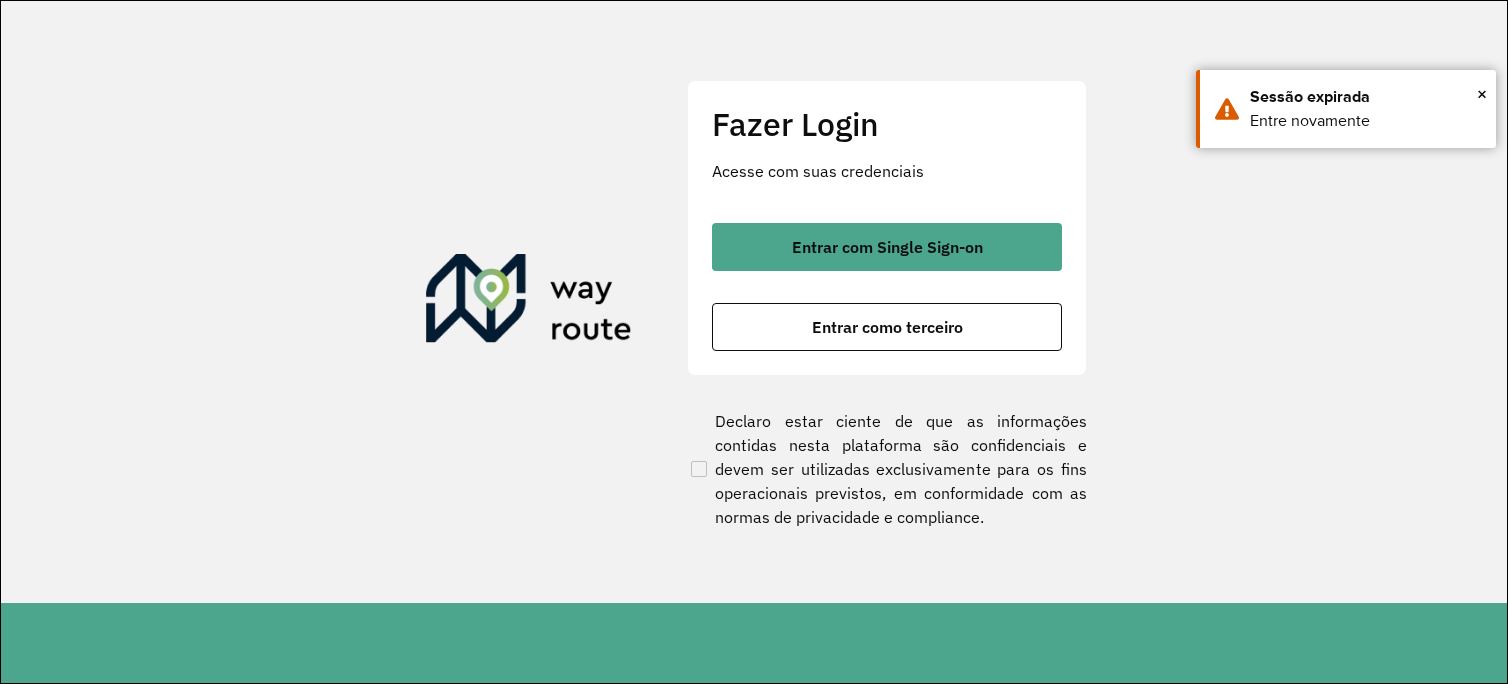 scroll, scrollTop: 0, scrollLeft: 0, axis: both 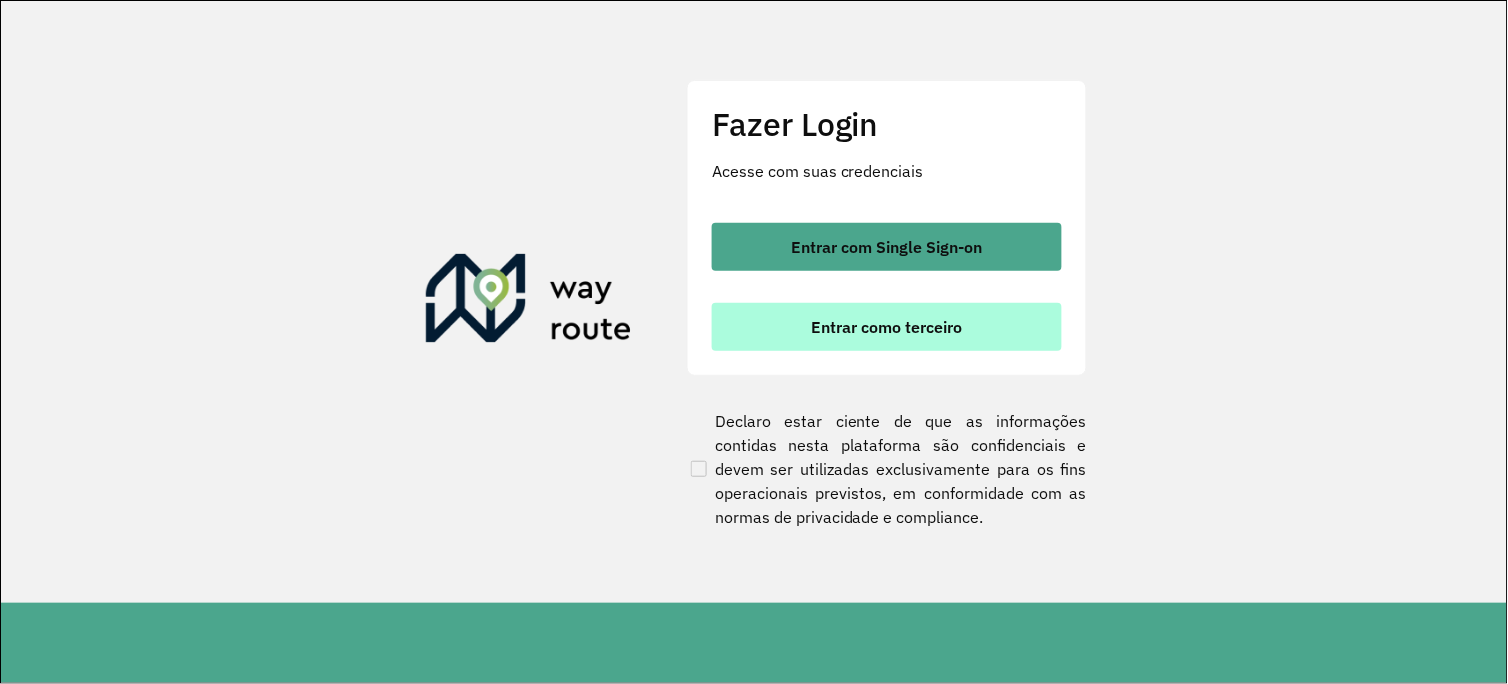 click on "Entrar como terceiro" at bounding box center (887, 327) 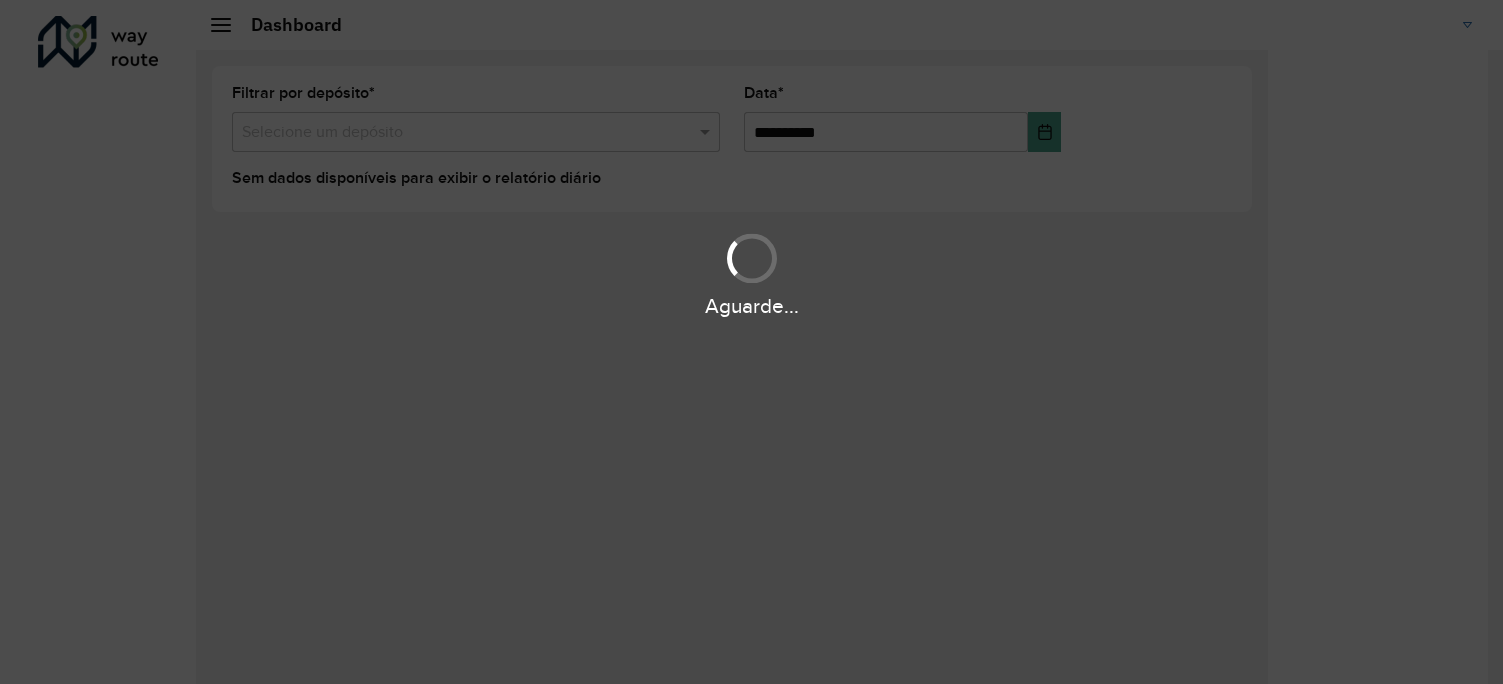 scroll, scrollTop: 0, scrollLeft: 0, axis: both 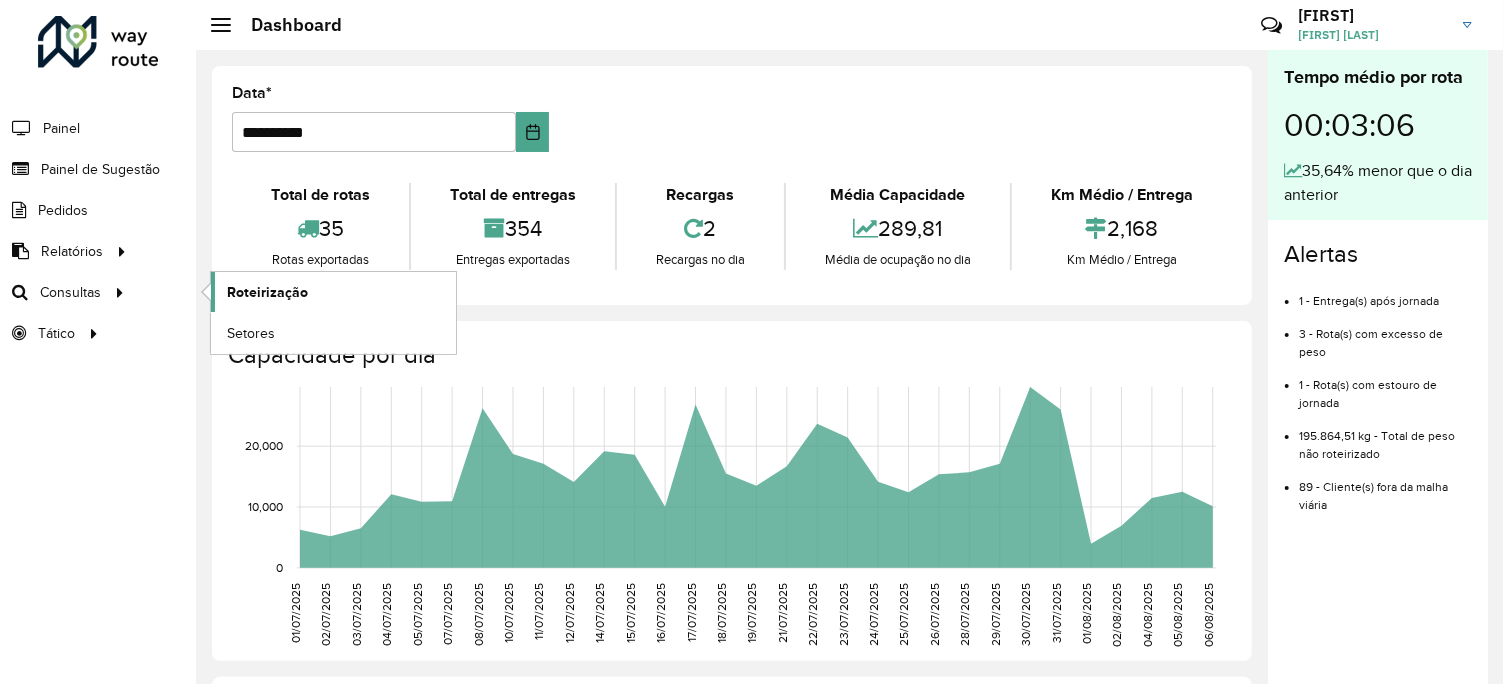 click on "Roteirização" 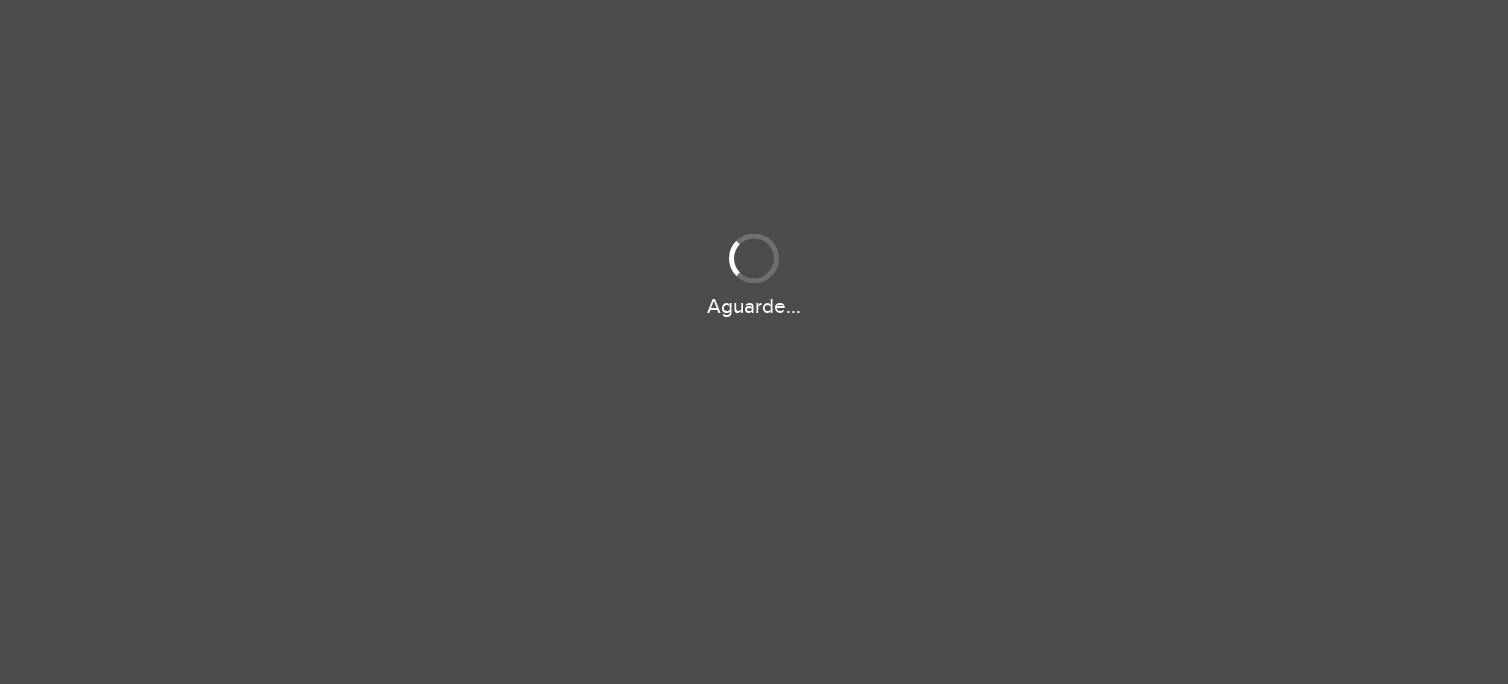 scroll, scrollTop: 0, scrollLeft: 0, axis: both 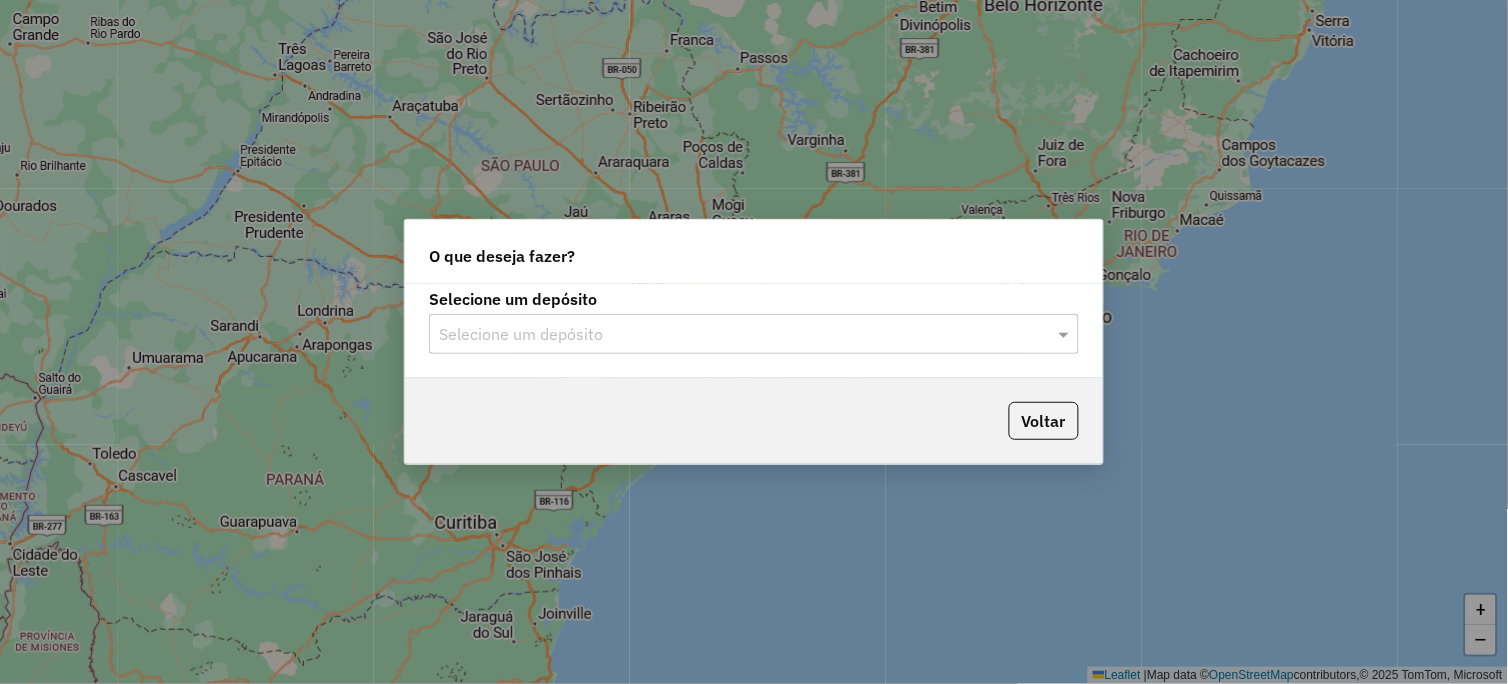 click 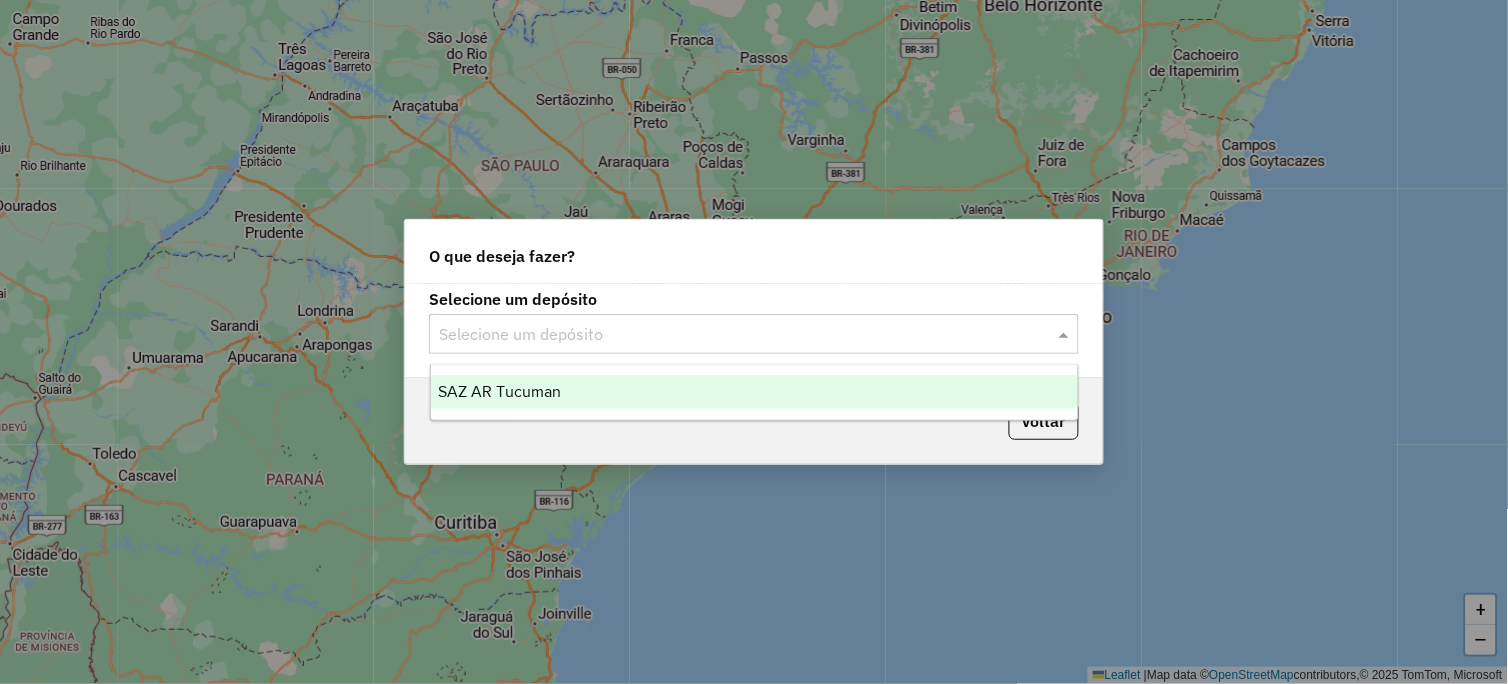 click 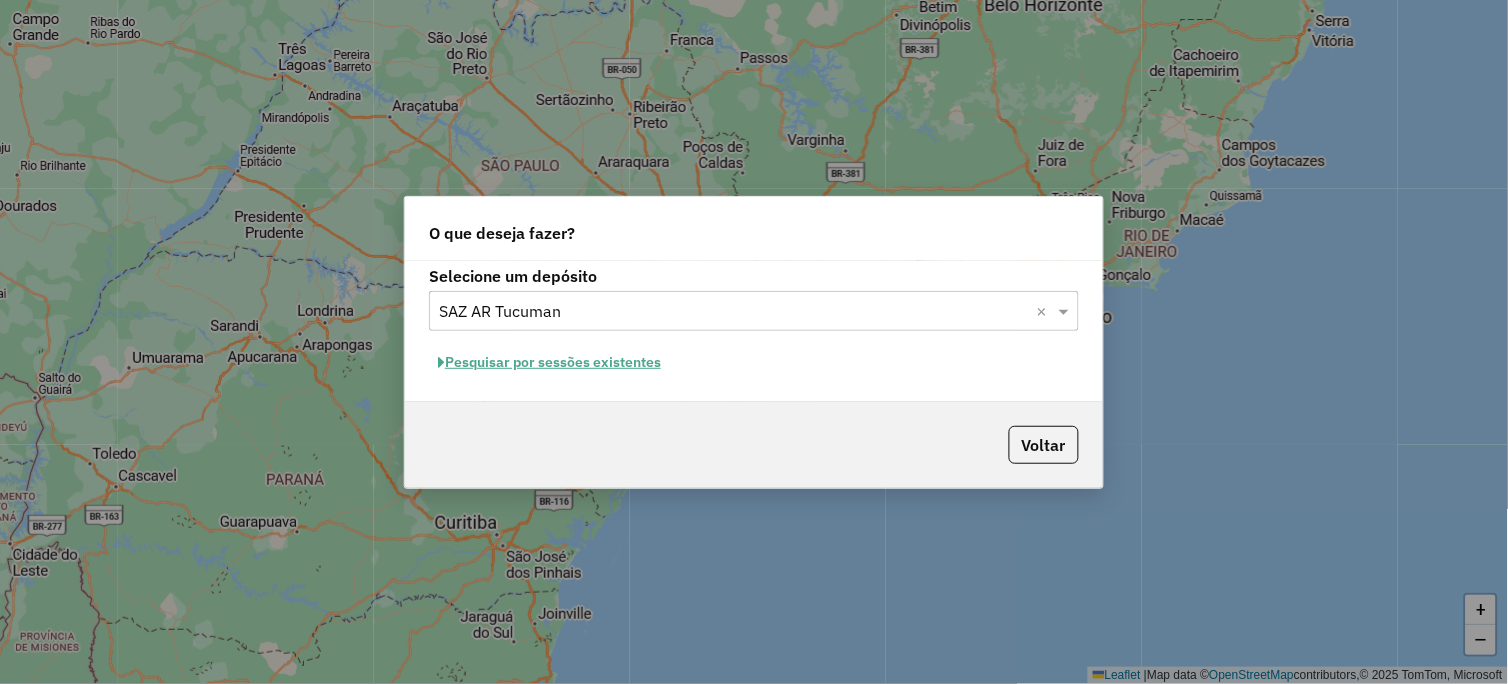 click on "Pesquisar por sessões existentes" 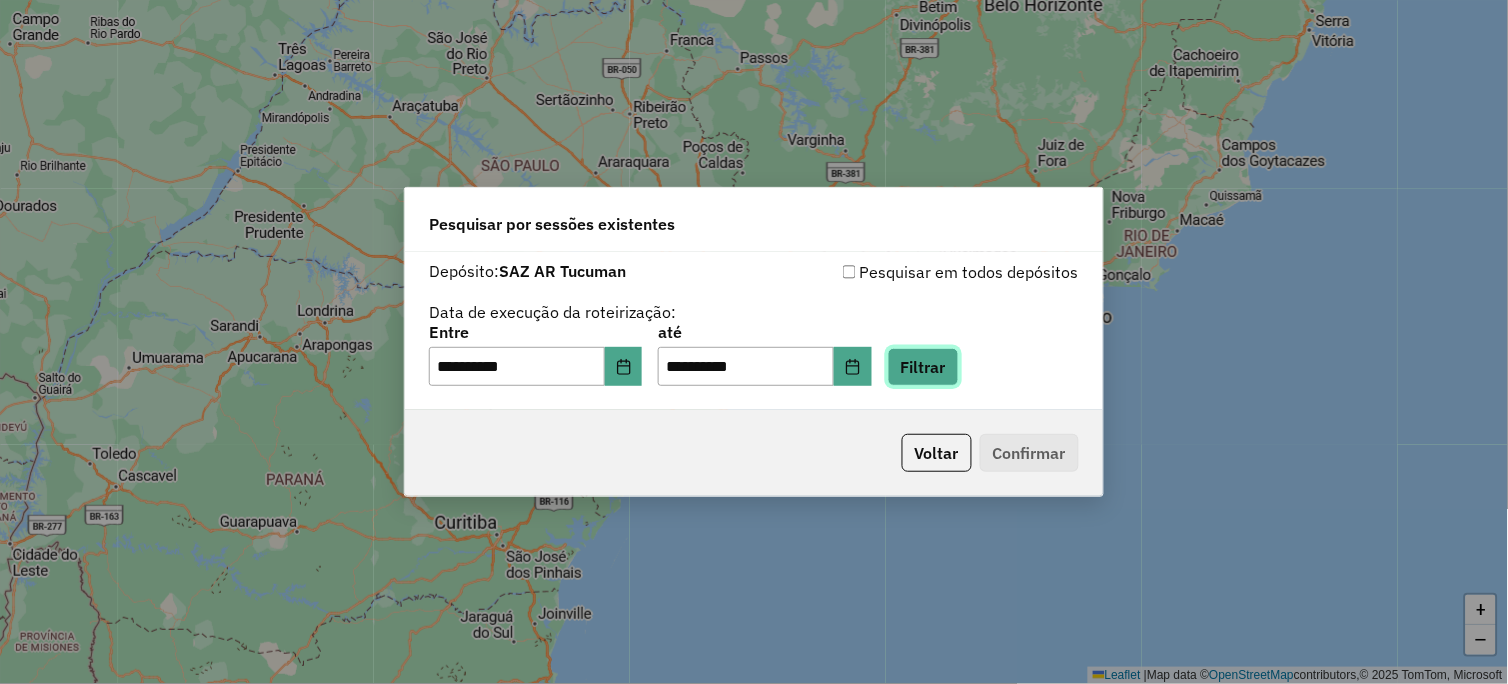 click on "Filtrar" 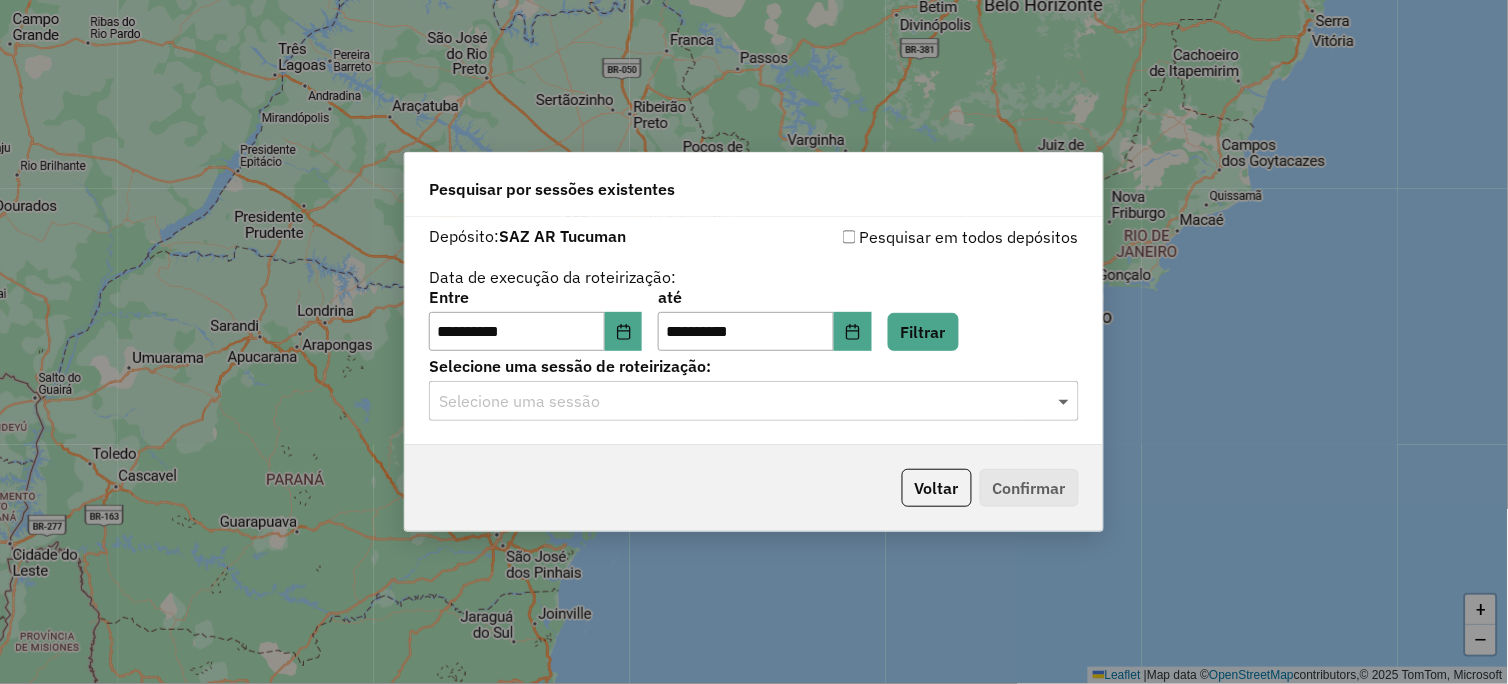 click 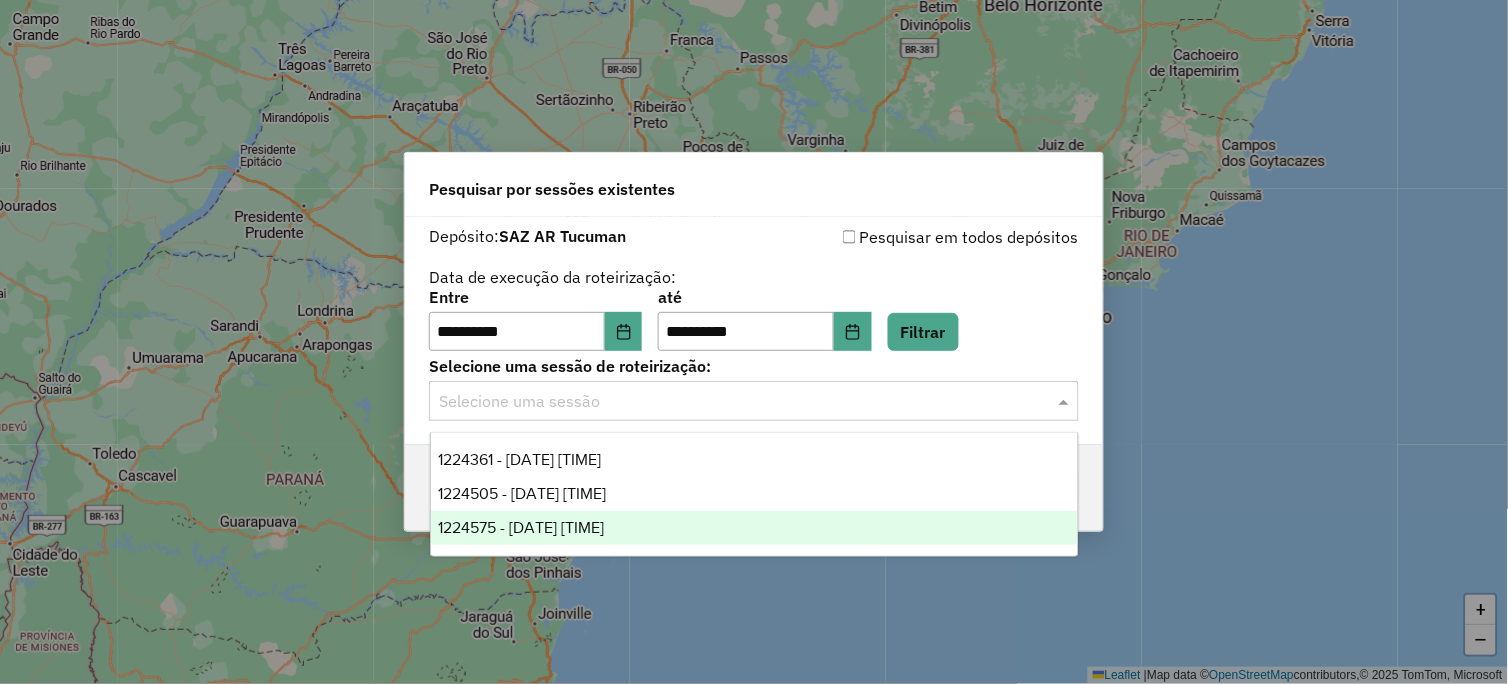 click on "1224575 - 06/08/2025 18:17" at bounding box center [522, 527] 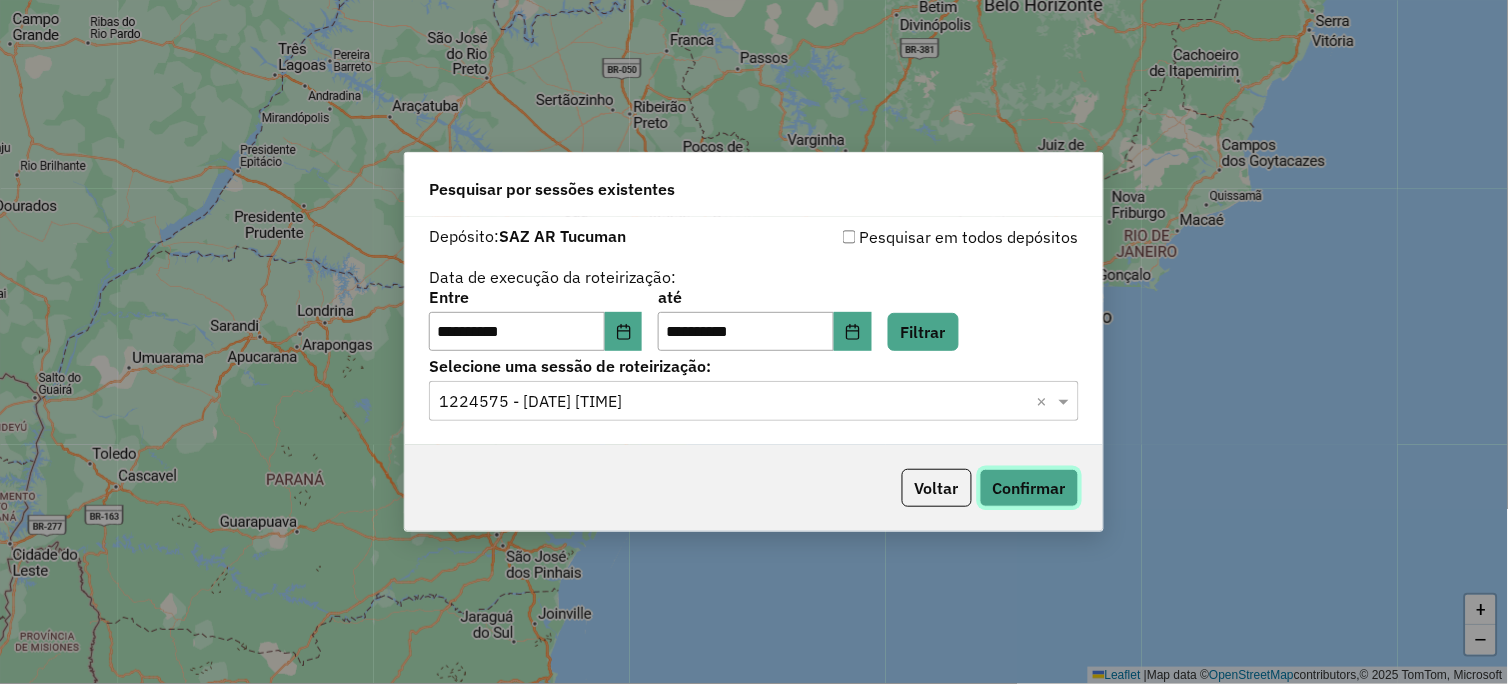click on "Confirmar" 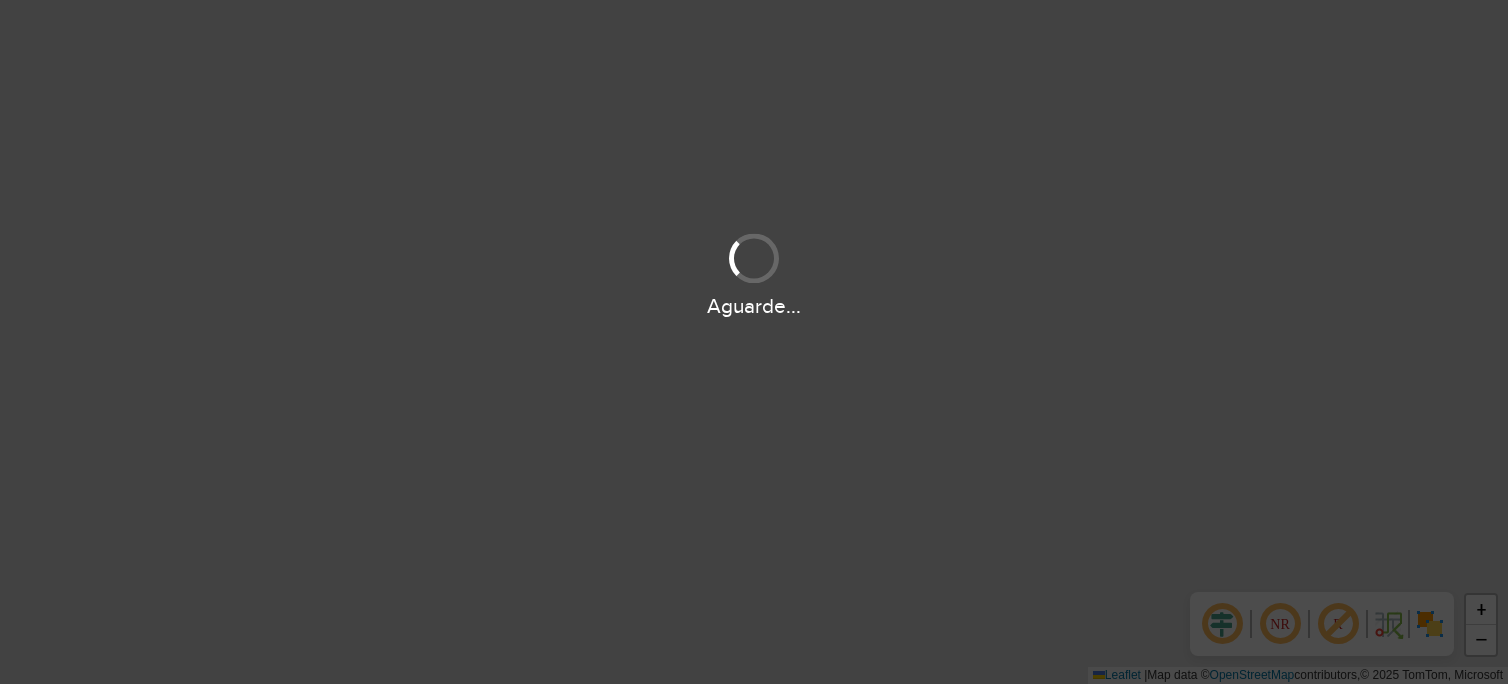 scroll, scrollTop: 0, scrollLeft: 0, axis: both 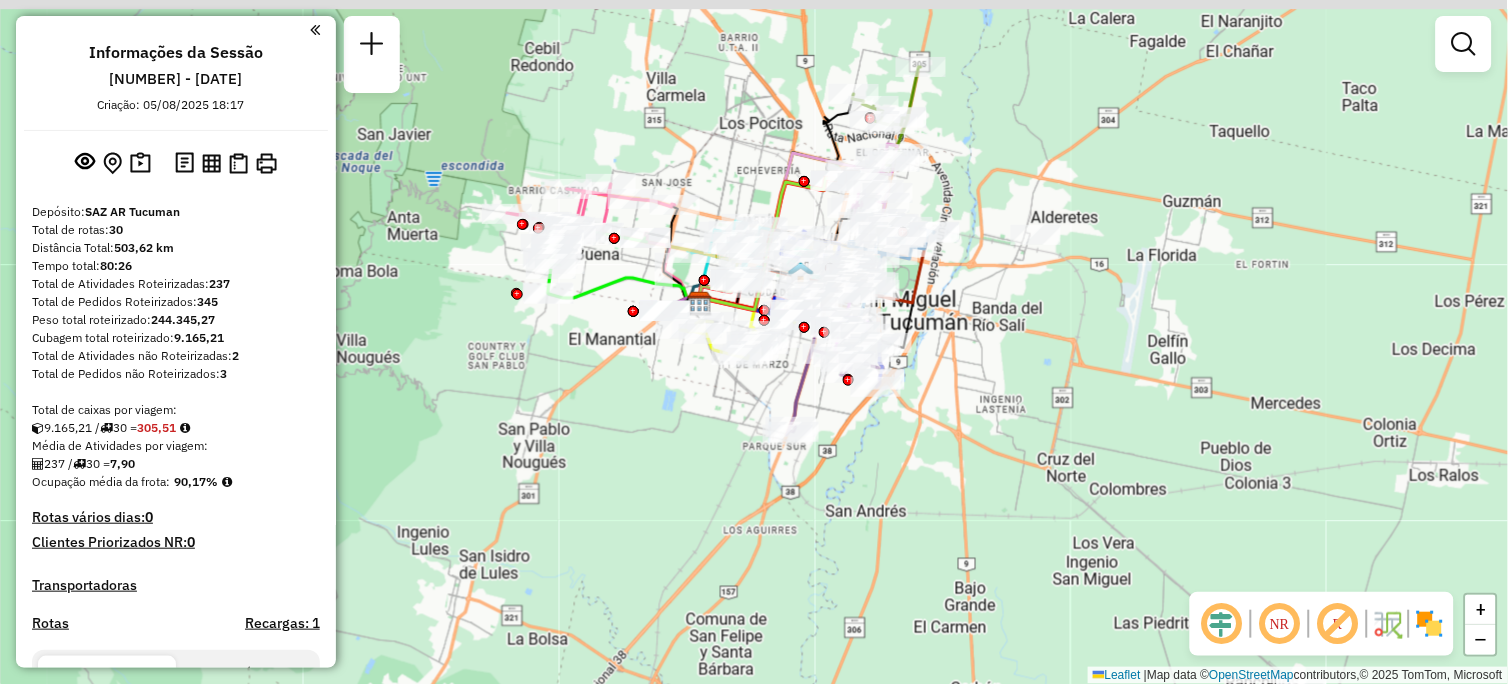 drag, startPoint x: 765, startPoint y: 368, endPoint x: 695, endPoint y: 480, distance: 132.07573 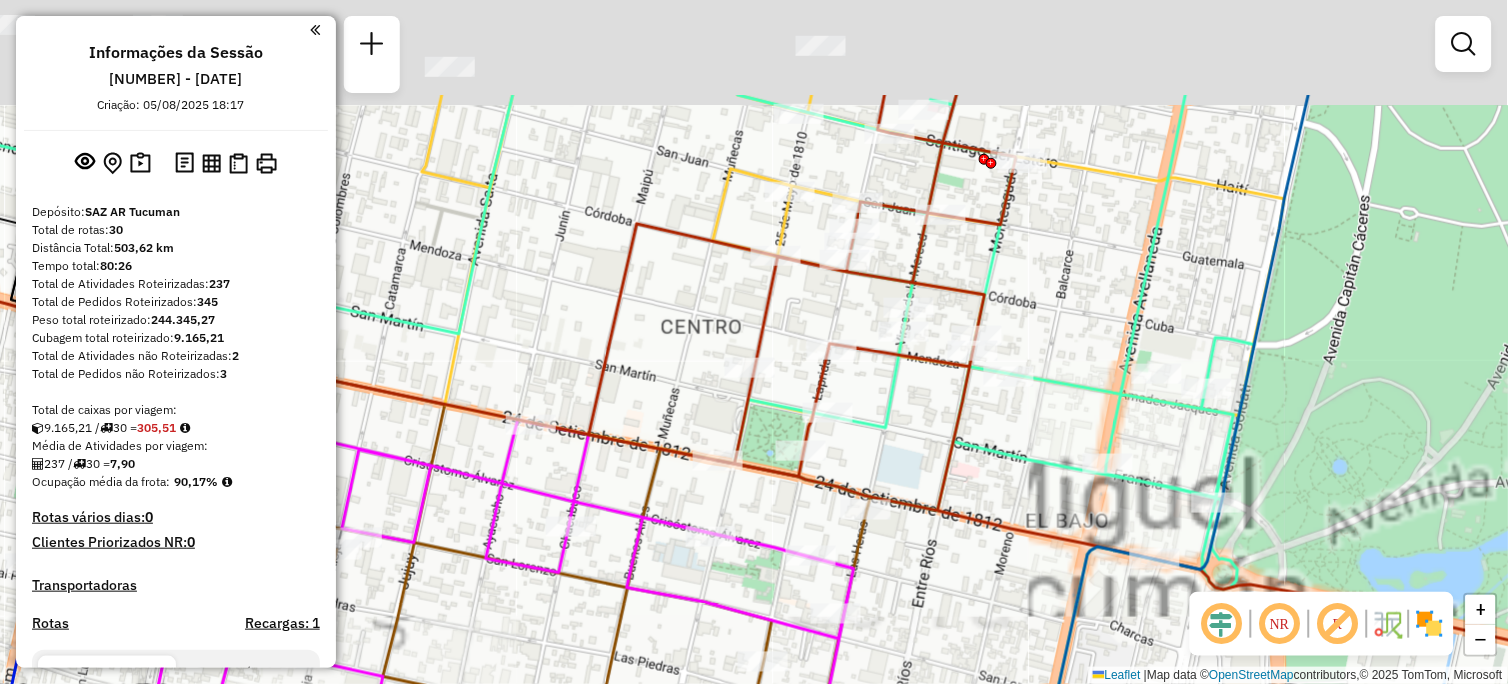drag, startPoint x: 808, startPoint y: 261, endPoint x: 802, endPoint y: 424, distance: 163.1104 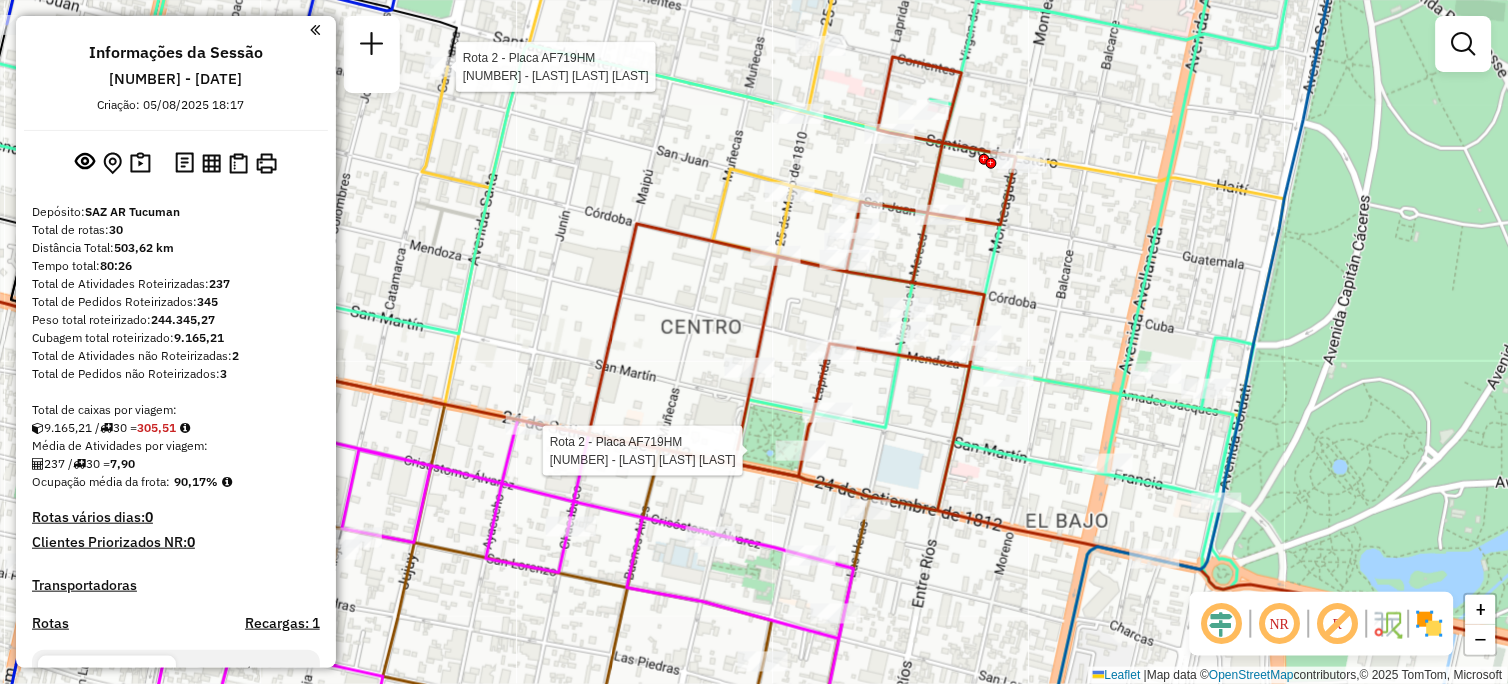 select on "**********" 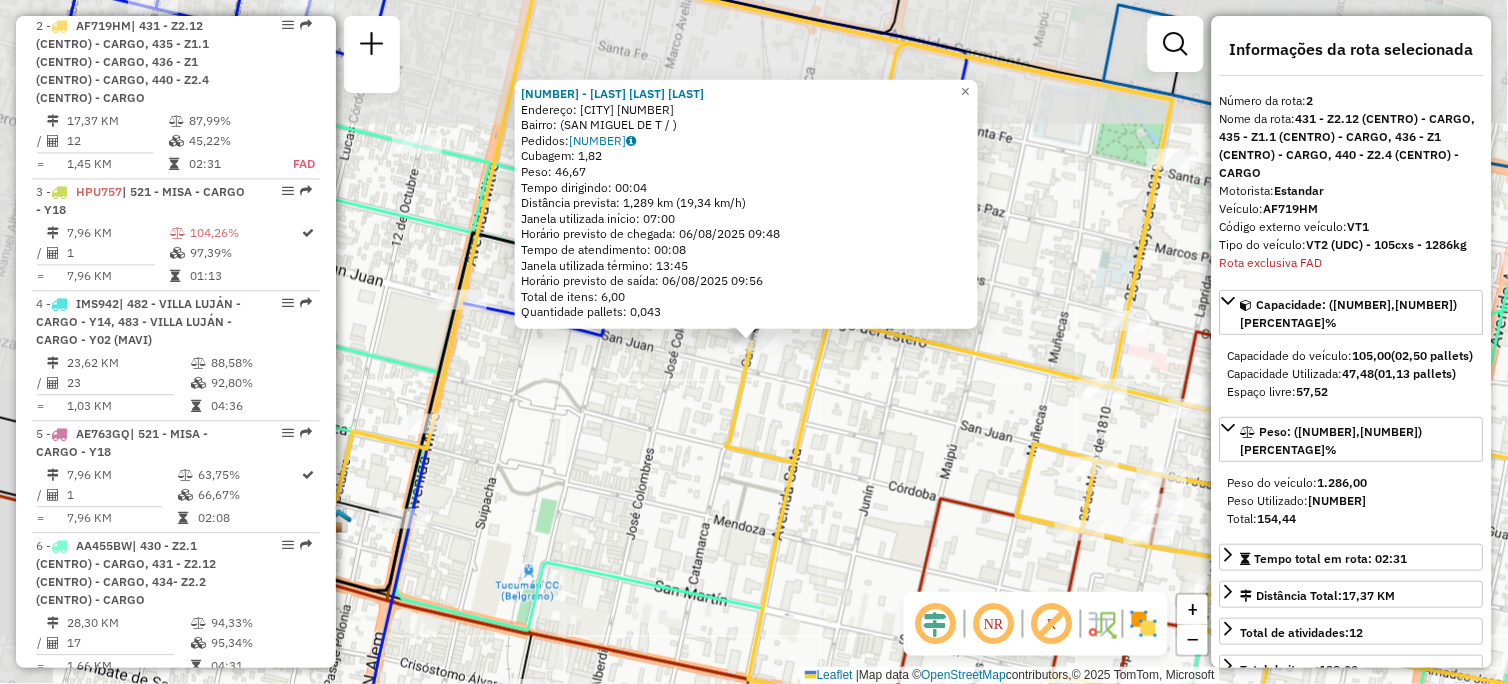 scroll, scrollTop: 863, scrollLeft: 0, axis: vertical 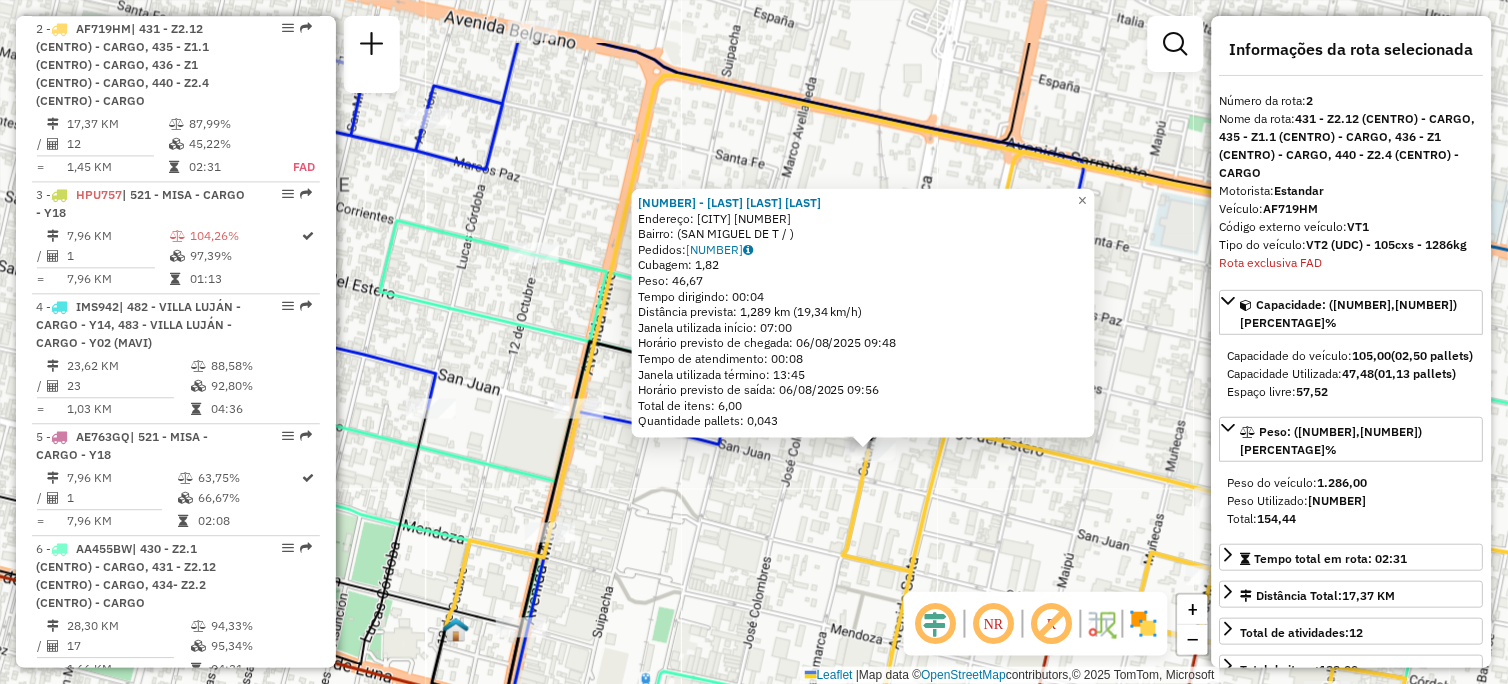 drag, startPoint x: 597, startPoint y: 380, endPoint x: 623, endPoint y: 497, distance: 119.85408 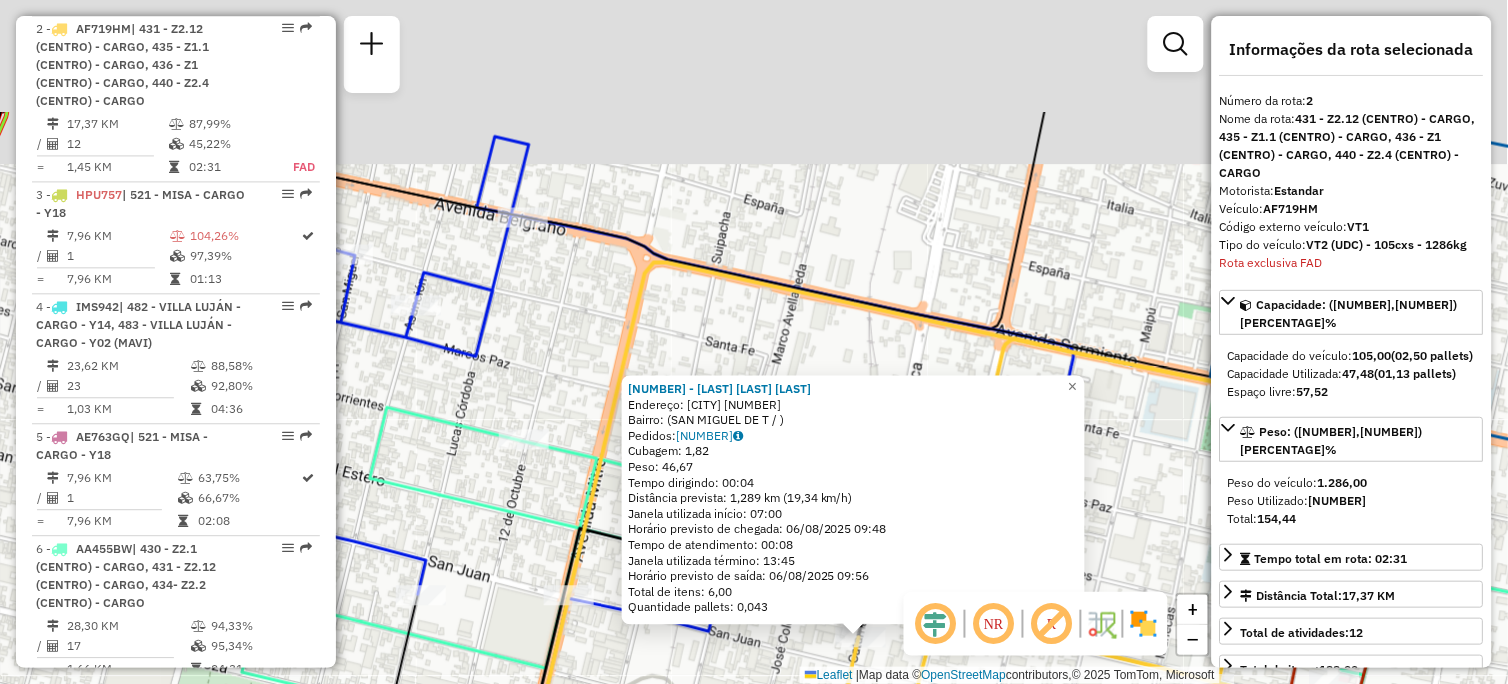 drag, startPoint x: 474, startPoint y: 171, endPoint x: 354, endPoint y: 238, distance: 137.43726 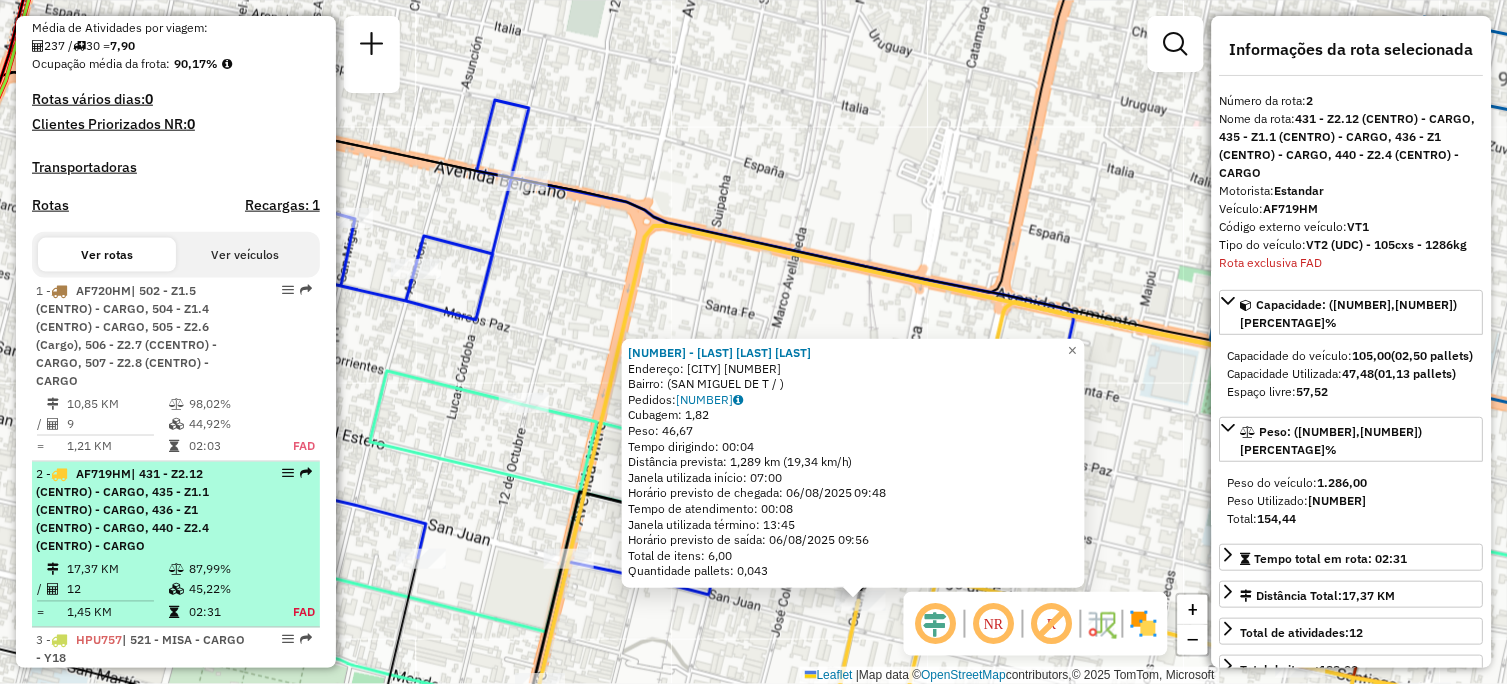 scroll, scrollTop: 0, scrollLeft: 0, axis: both 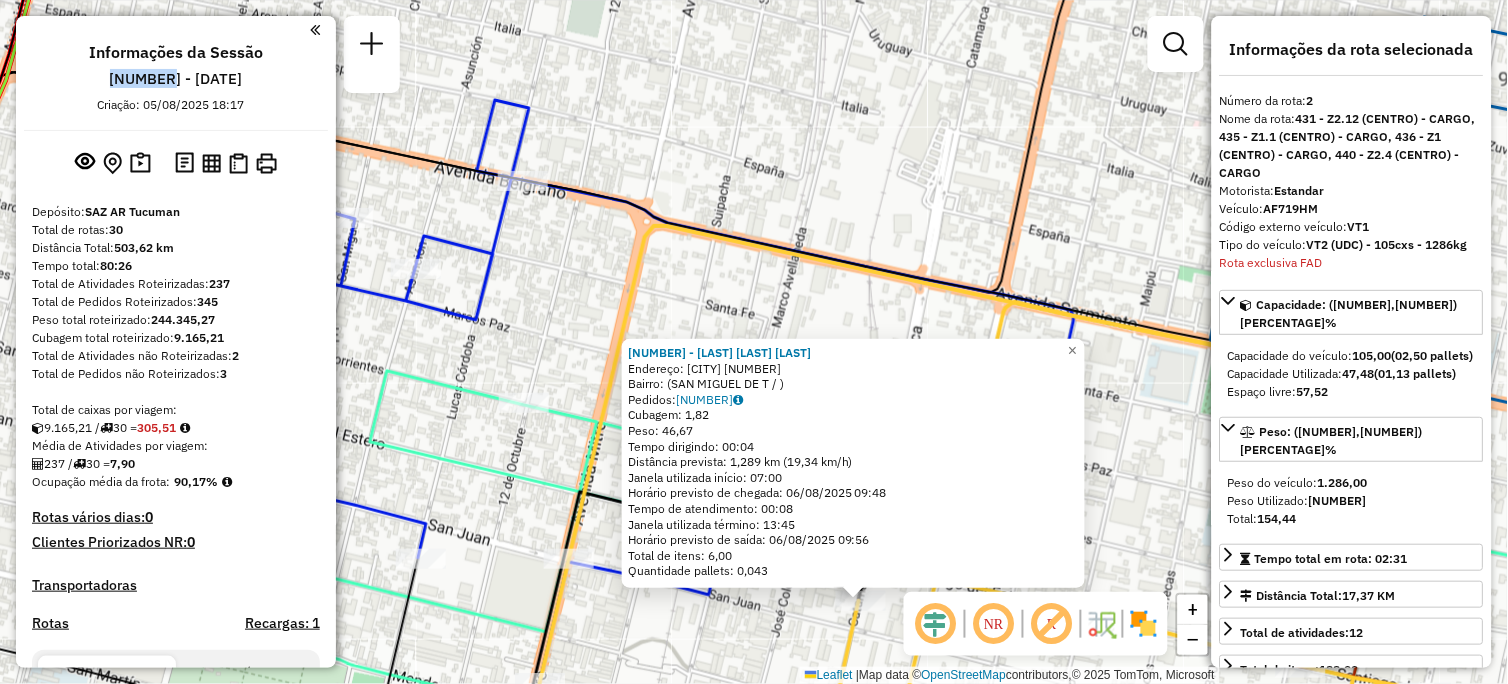 drag, startPoint x: 88, startPoint y: 72, endPoint x: 154, endPoint y: 82, distance: 66.75328 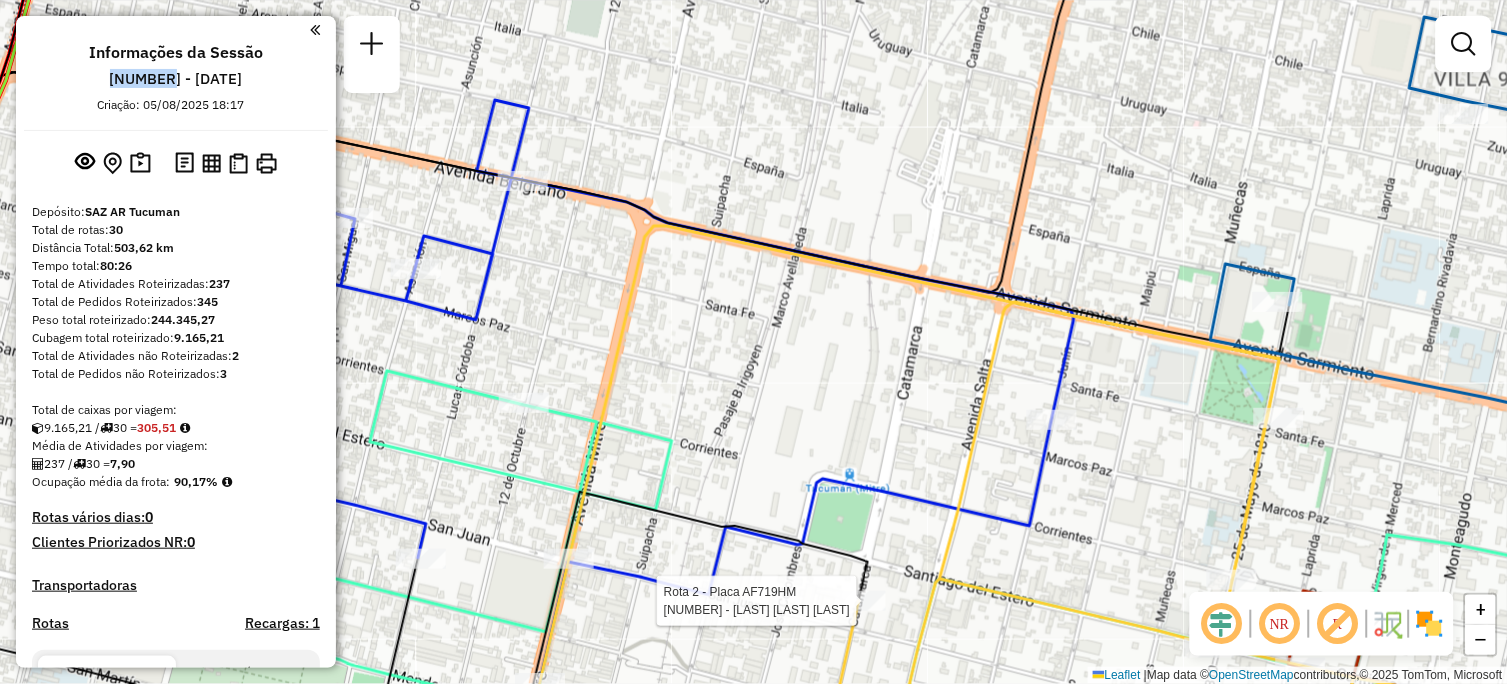 select on "**********" 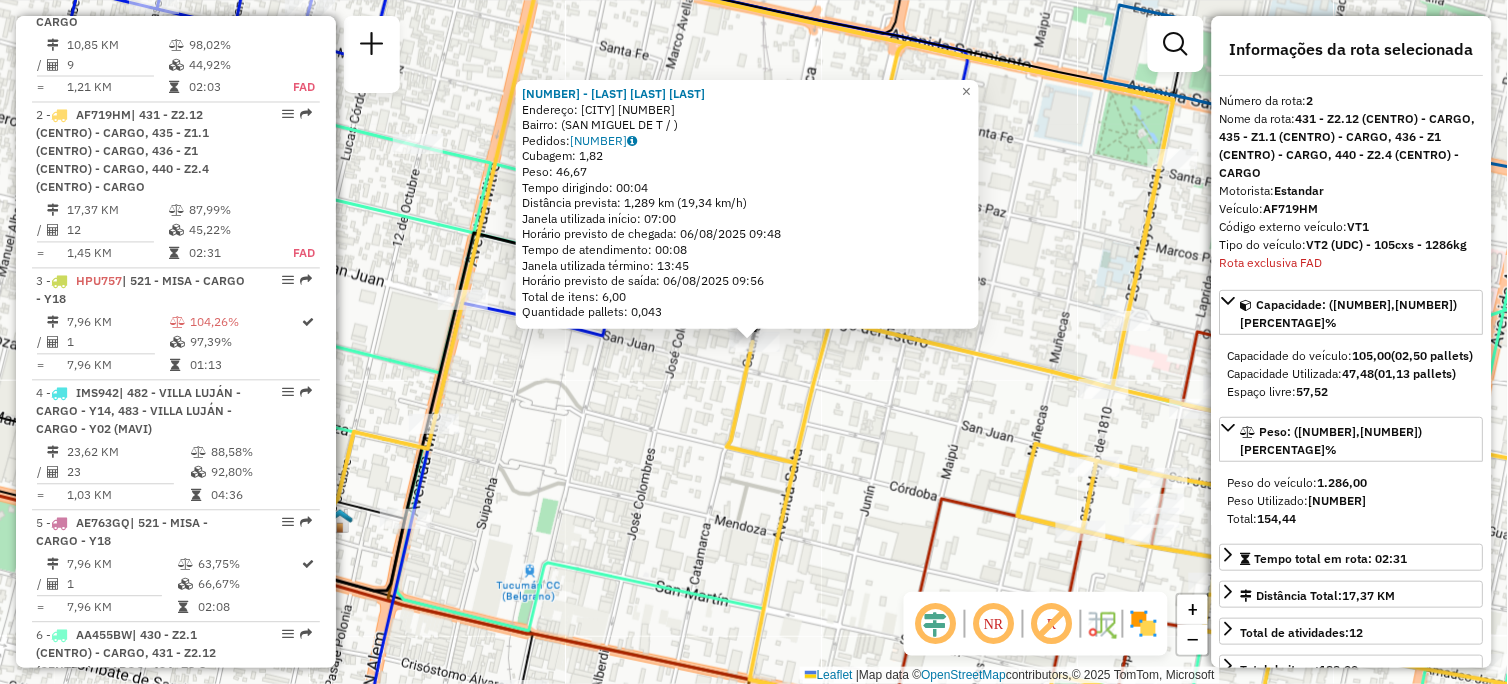 scroll, scrollTop: 863, scrollLeft: 0, axis: vertical 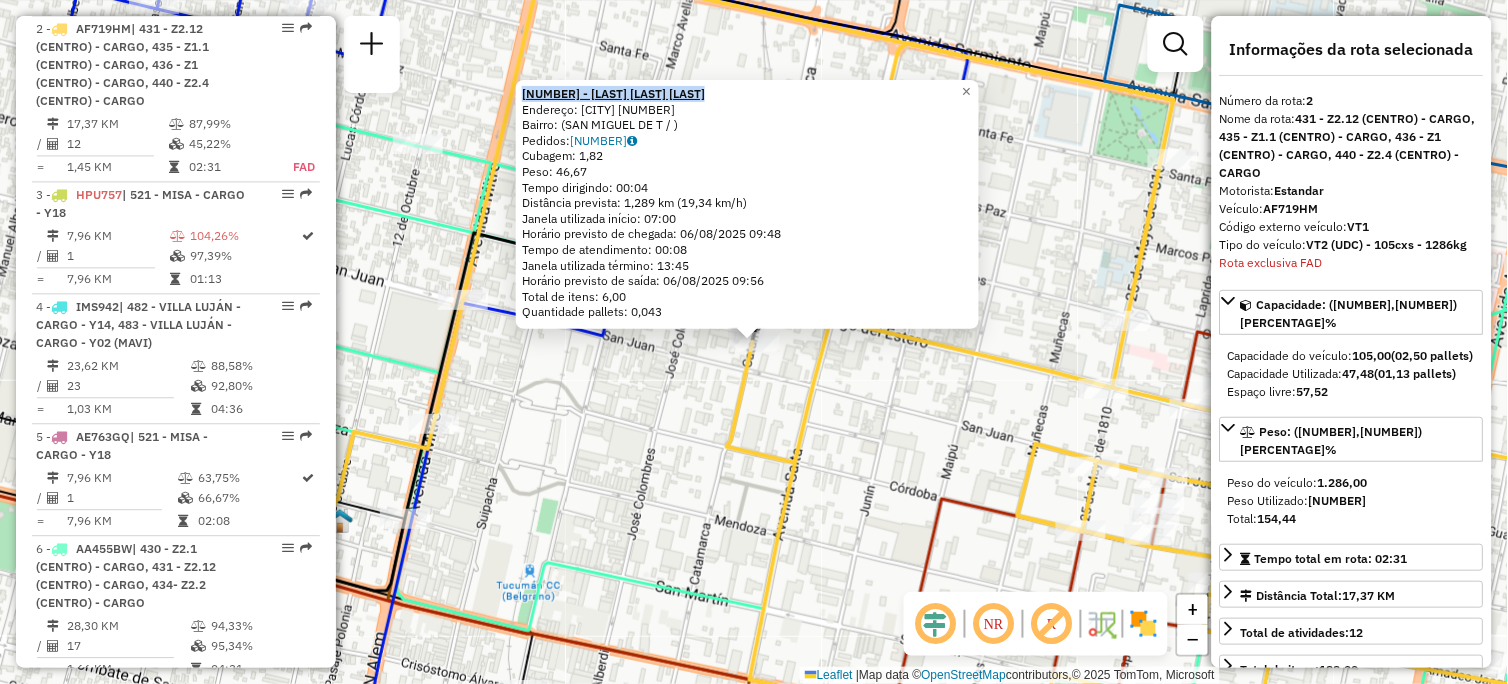 drag, startPoint x: 758, startPoint y: 96, endPoint x: 528, endPoint y: 92, distance: 230.03477 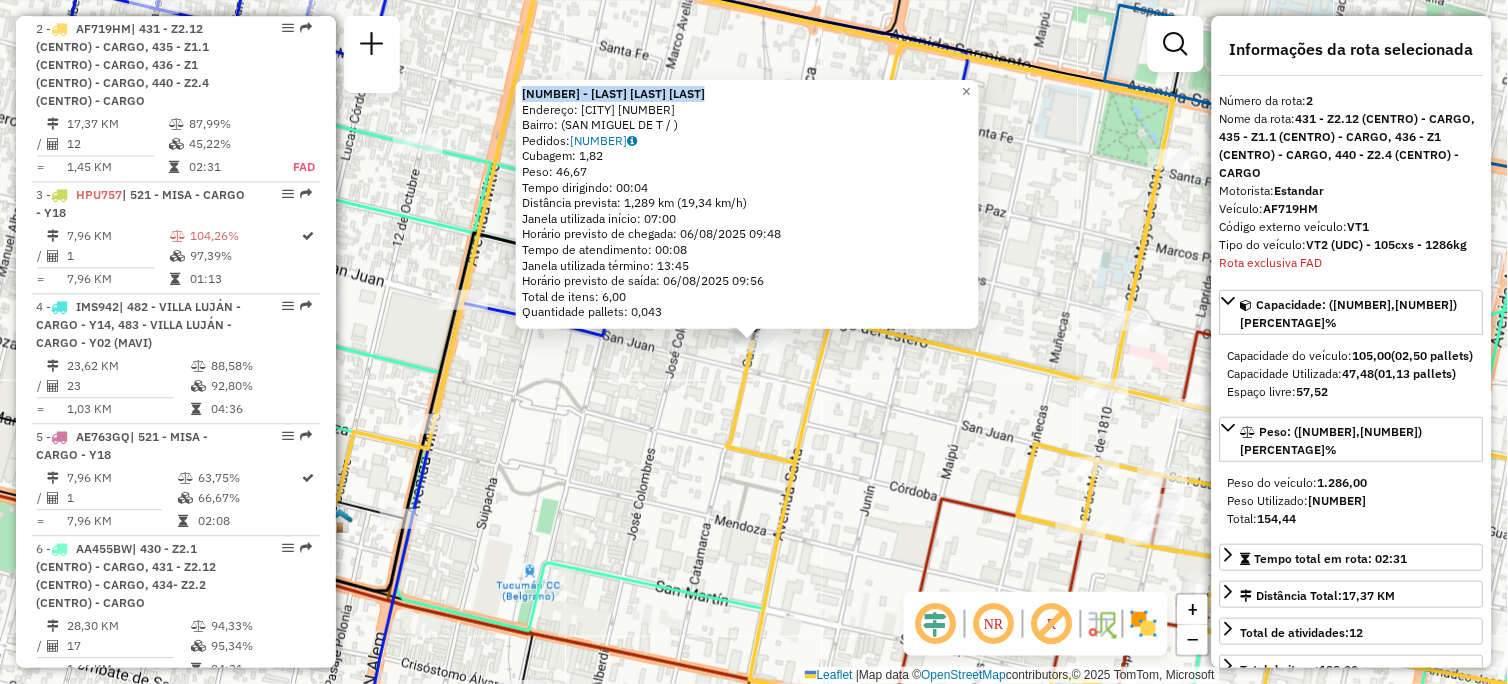 click on "[NUMBER] - [DATE] Endereço: [CITY] [NUMBER] Bairro: ([CITY] / ) Pedidos: [NUMBER] Cubagem: [NUMBER] Peso: [NUMBER] Tempo dirigindo: [TIME] Distância prevista: [NUMBER] km ([NUMBER] km/h) Janela utilizada início: [TIME] Horário previsto de chegada: [DATE] [TIME] Tempo de atendimento: [TIME] Janela utilizada término: [TIME] Horário previsto de saída: [DATE] [TIME] Total de itens: [NUMBER] Quantidade pallets: [NUMBER] × Janela de atendimento Grade de atendimento Capacidade Transportadoras Veículos Cliente Pedidos Rotas Selecione os dias de semana para filtrar as janelas de atendimento Seg Ter Qua Qui Sex Sáb Dom Informe o período da janela de atendimento: De: Até: Filtrar exatamente a janela do cliente Considerar janela de atendimento padrão Selecione os dias de semana para filtrar as grades de atendimento Seg Ter Qua Qui Sex Sáb Dom Considerar clientes sem dia de atendimento cadastrado Clientes fora do dia de atendimento selecionado" 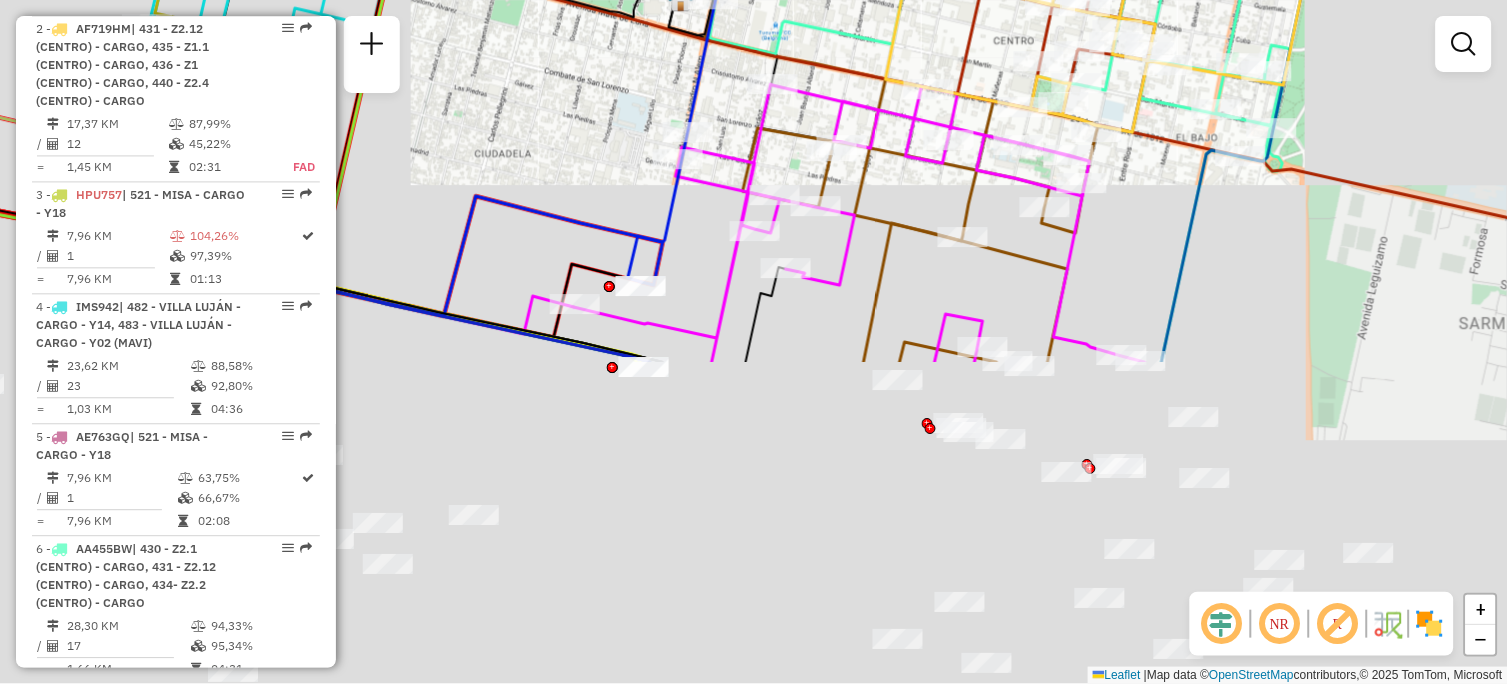 drag, startPoint x: 895, startPoint y: 422, endPoint x: 901, endPoint y: -2, distance: 424.04245 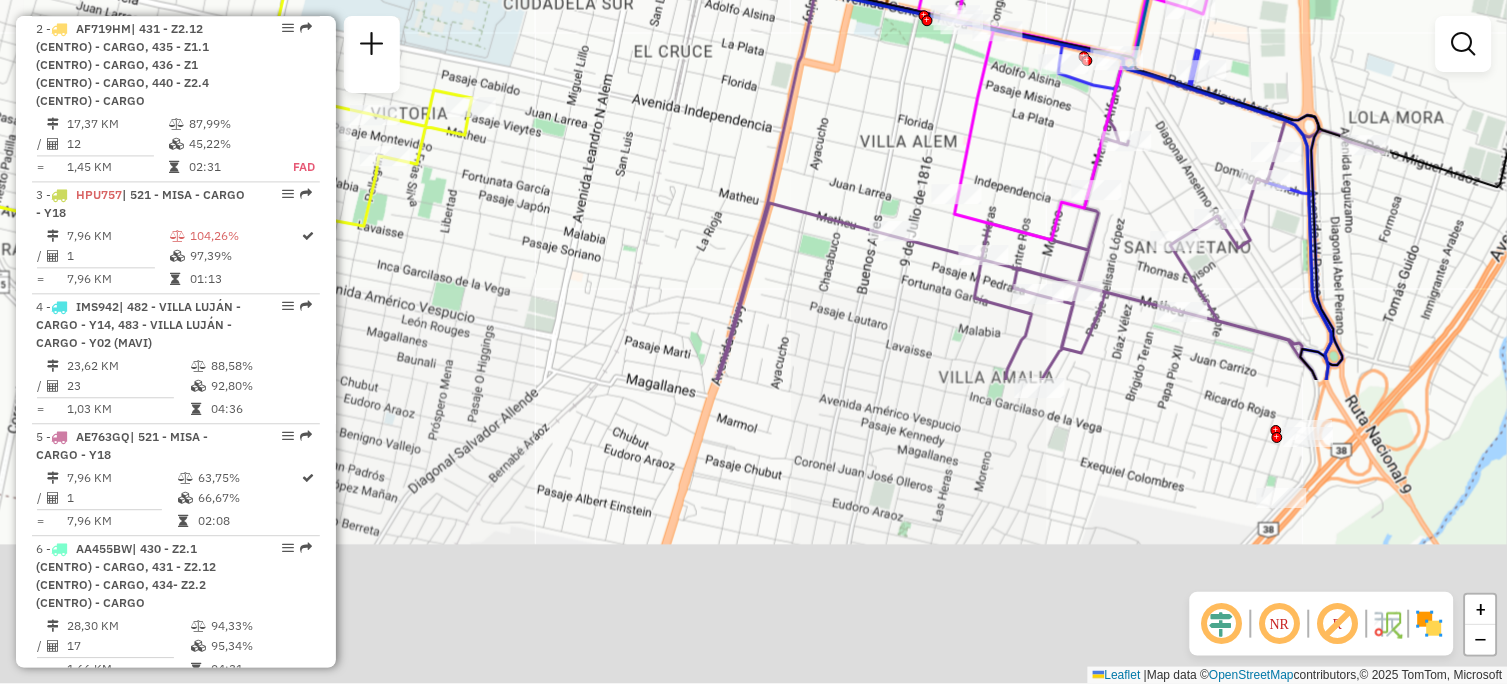 drag, startPoint x: 841, startPoint y: 328, endPoint x: 842, endPoint y: -45, distance: 373.00134 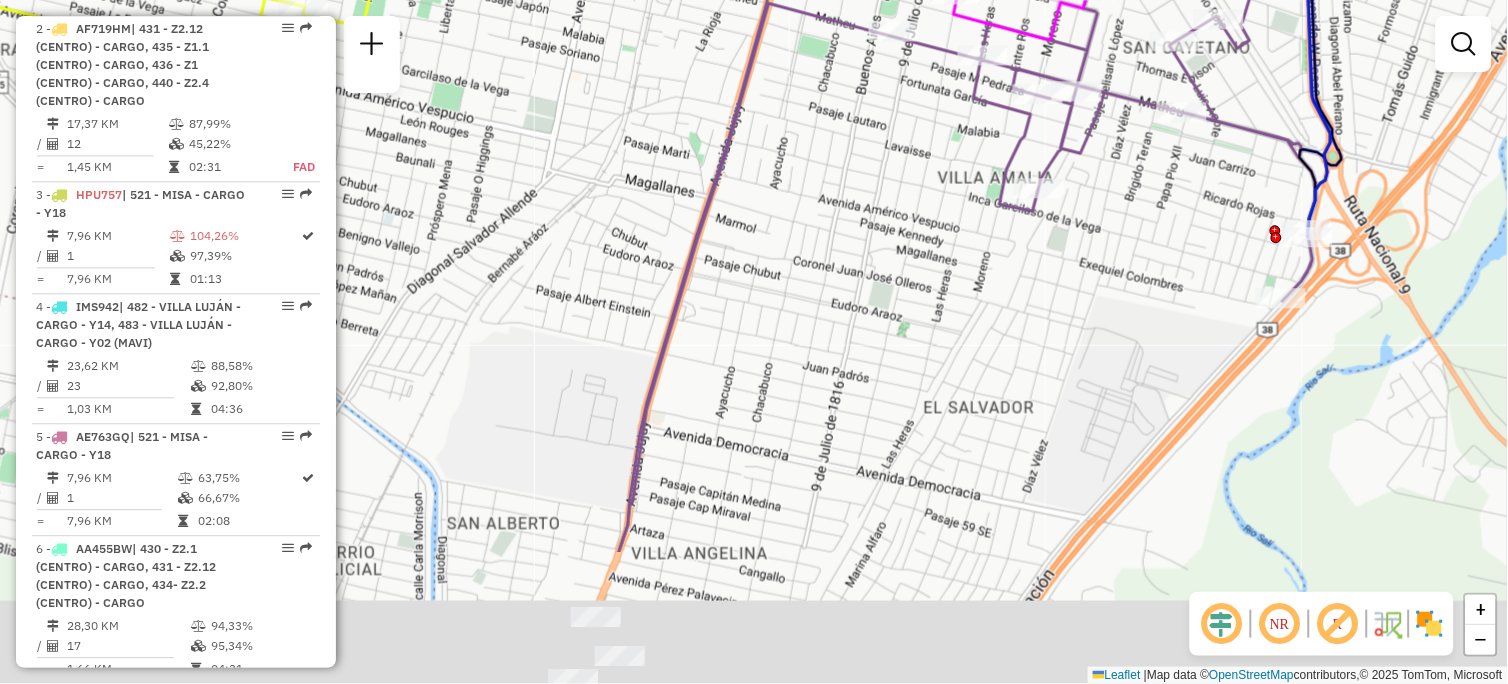 drag, startPoint x: 961, startPoint y: 396, endPoint x: 946, endPoint y: 78, distance: 318.35358 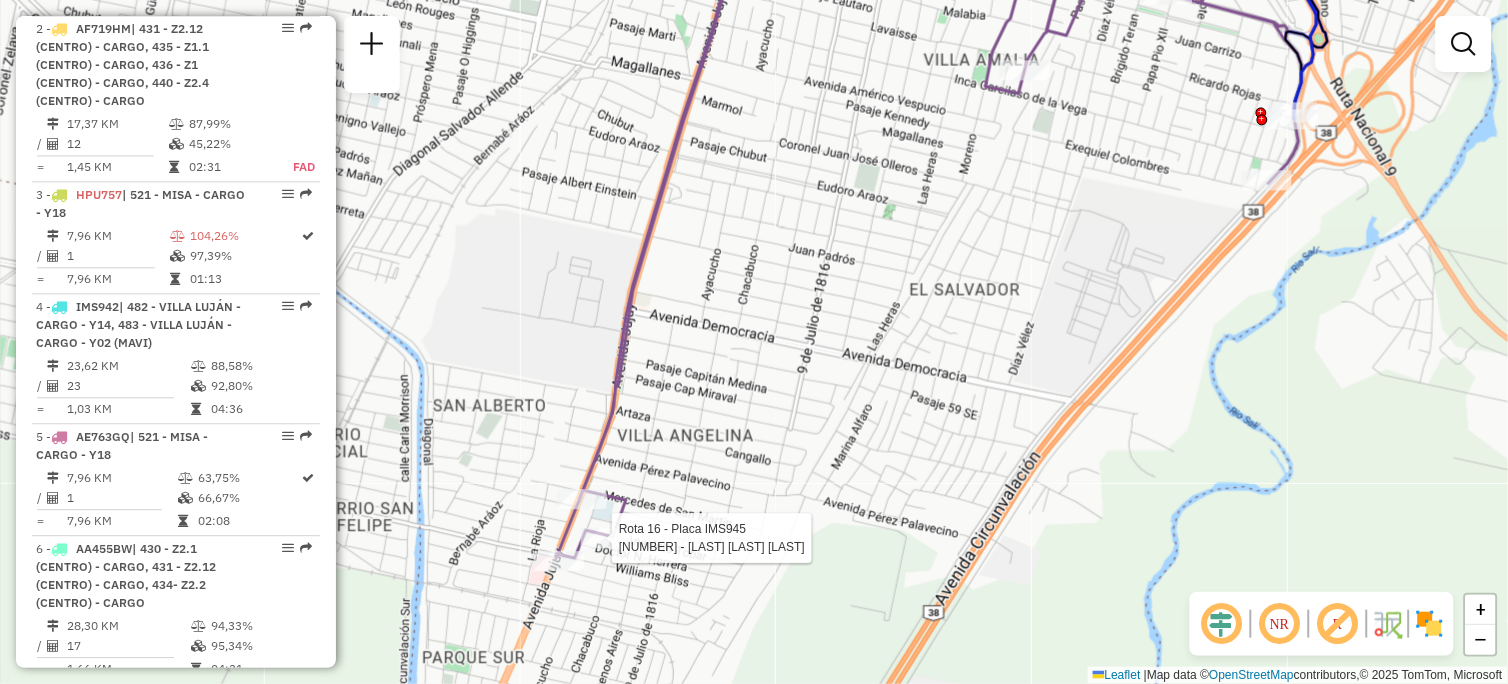 select on "**********" 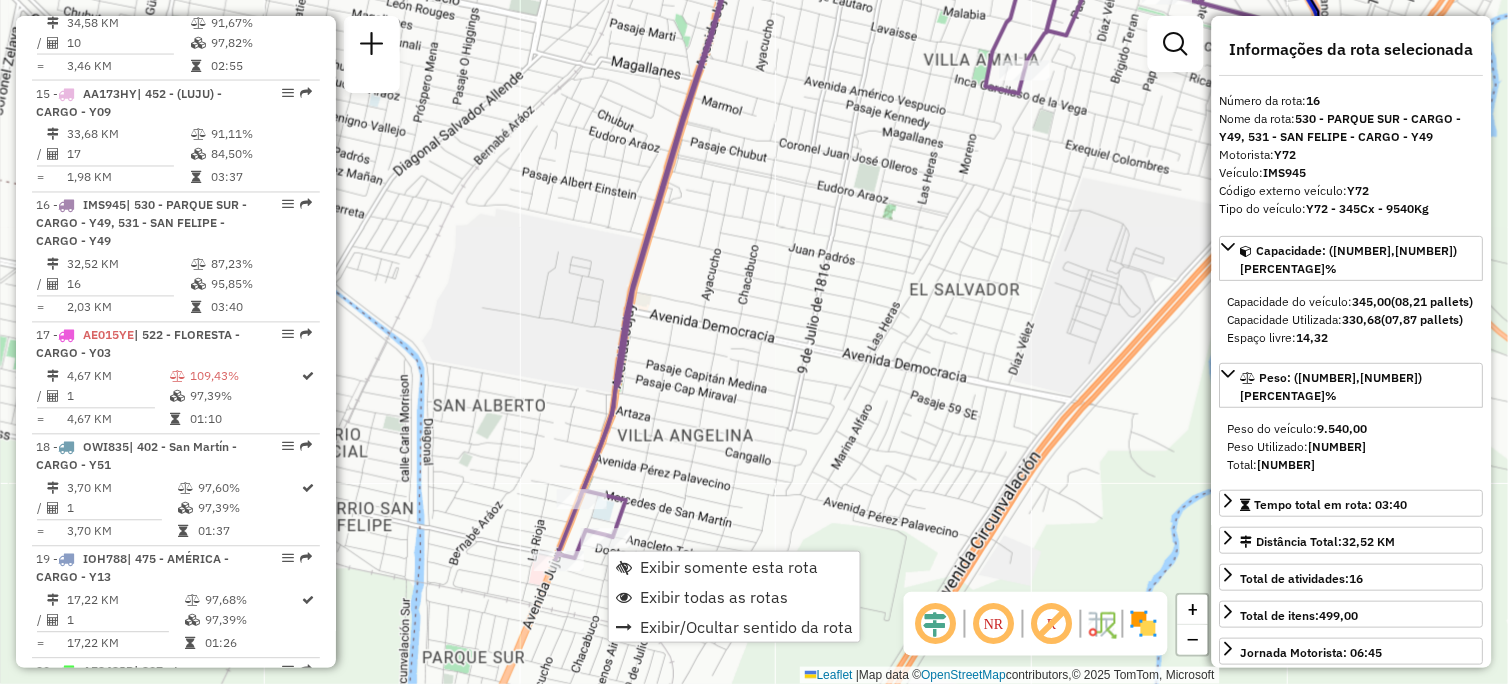 scroll, scrollTop: 2610, scrollLeft: 0, axis: vertical 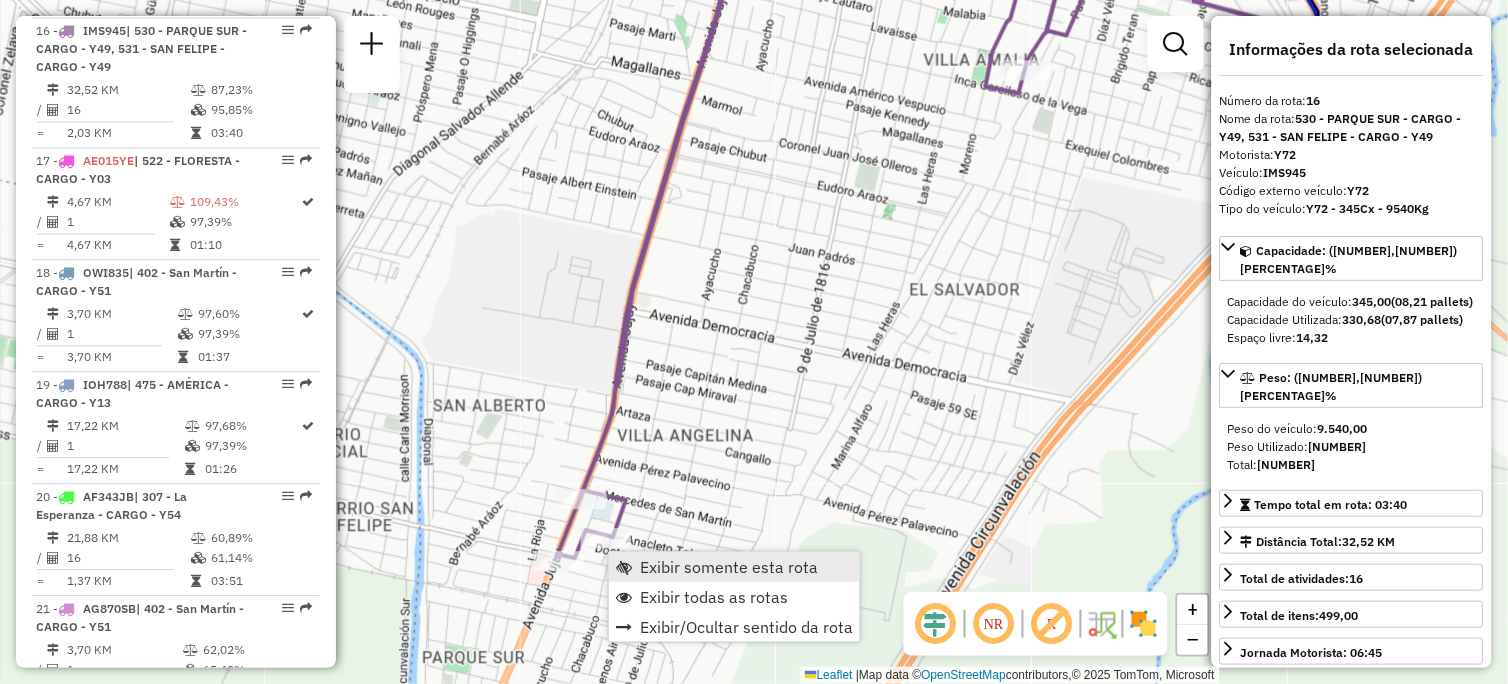 click on "Exibir somente esta rota" at bounding box center [734, 567] 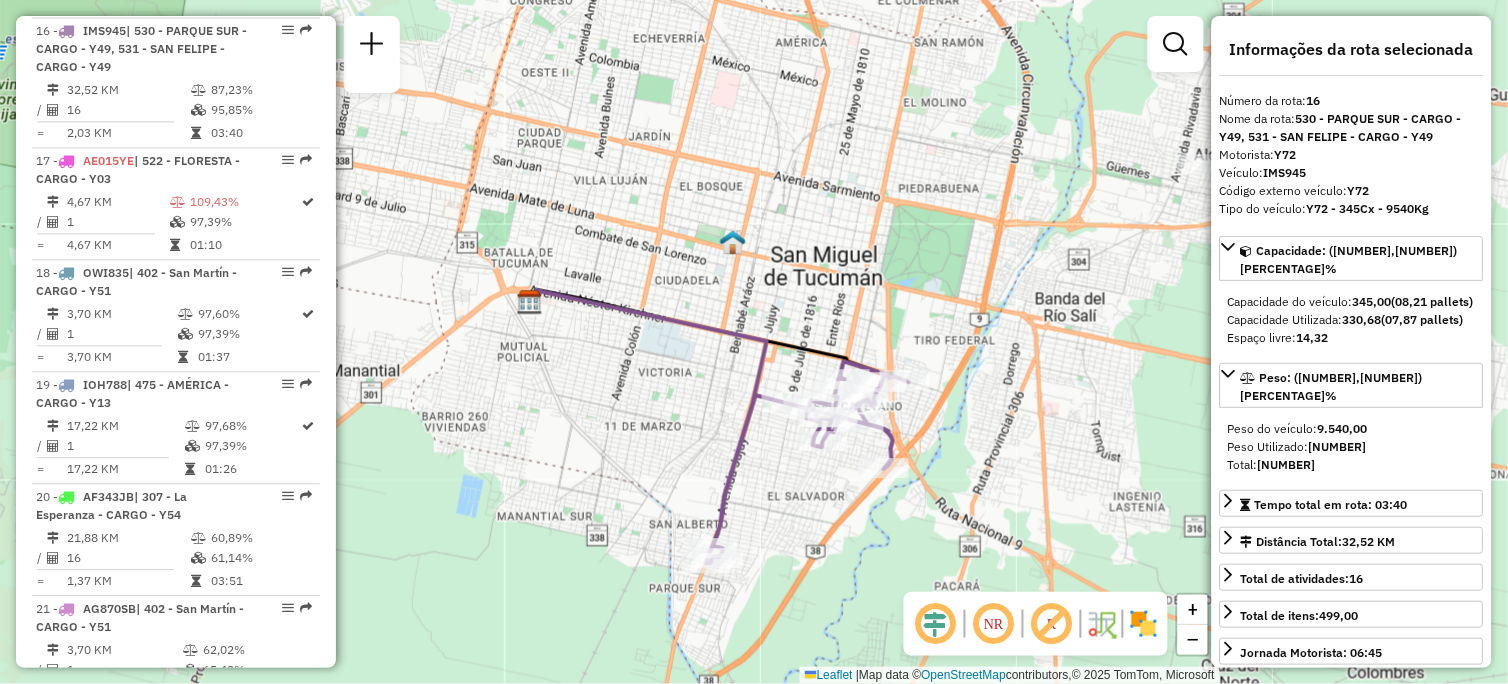 drag, startPoint x: 973, startPoint y: 498, endPoint x: 815, endPoint y: 547, distance: 165.42369 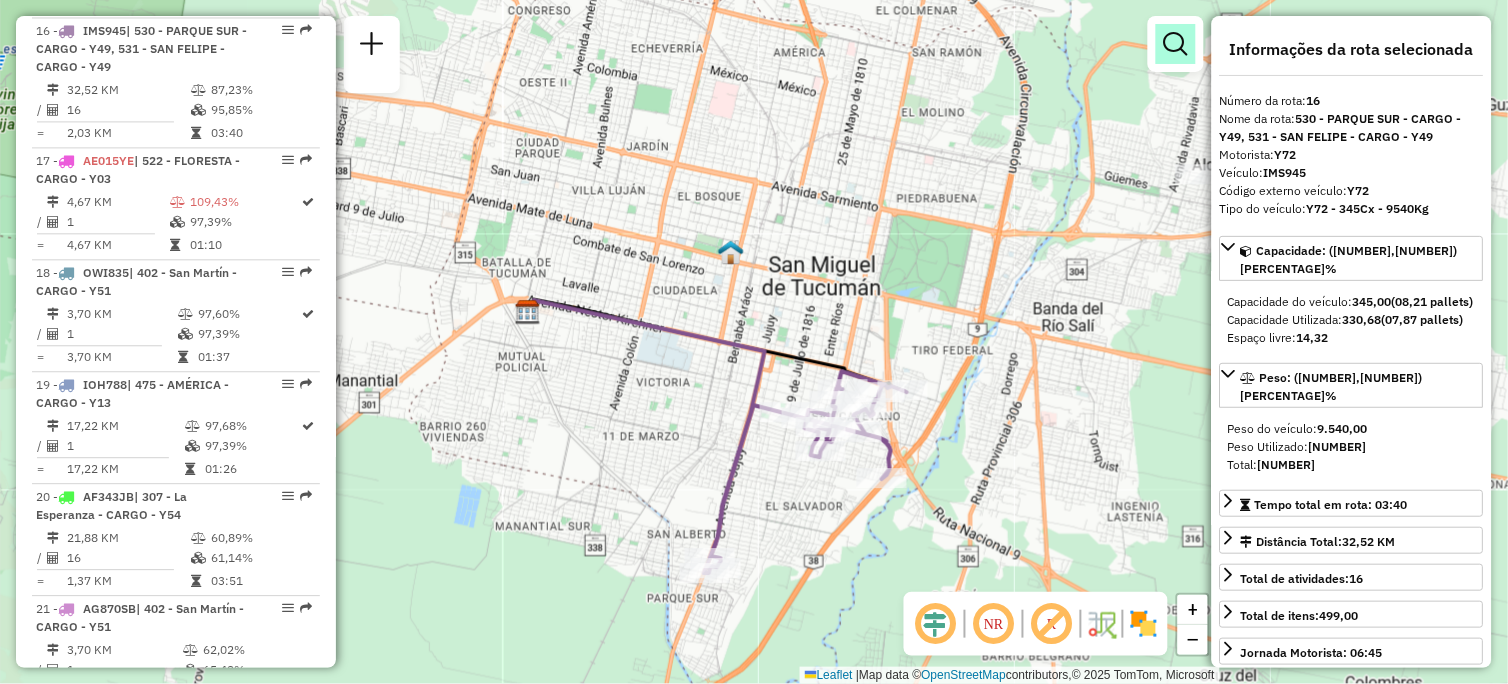 click at bounding box center (1176, 44) 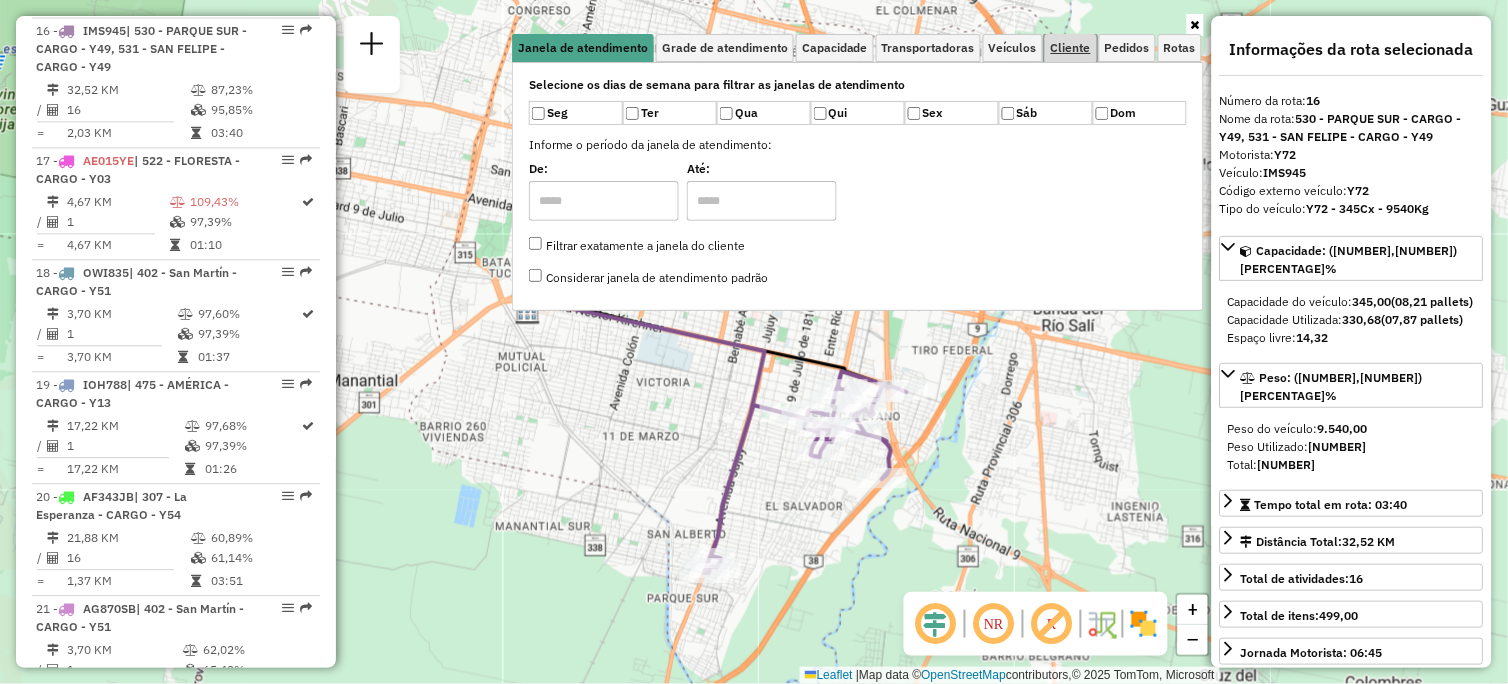 click on "Cliente" at bounding box center [1071, 48] 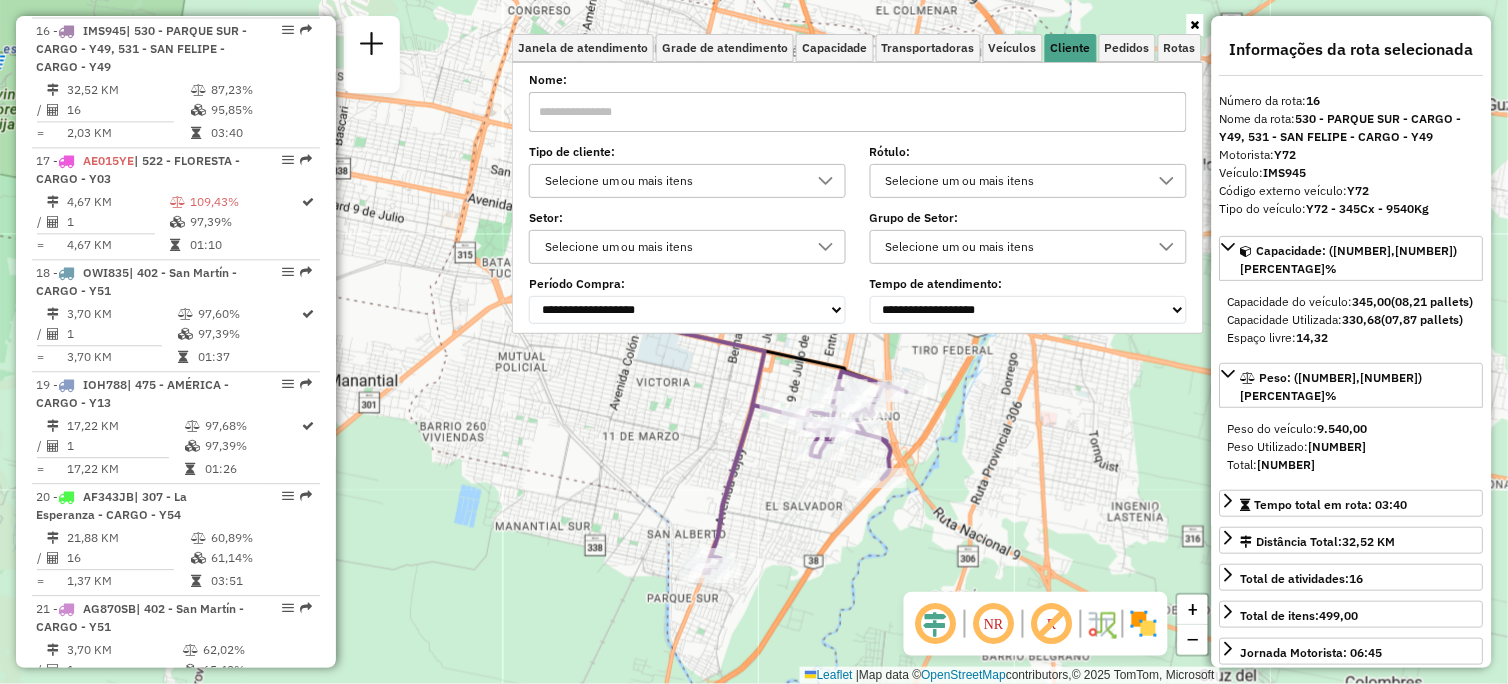 click at bounding box center [858, 112] 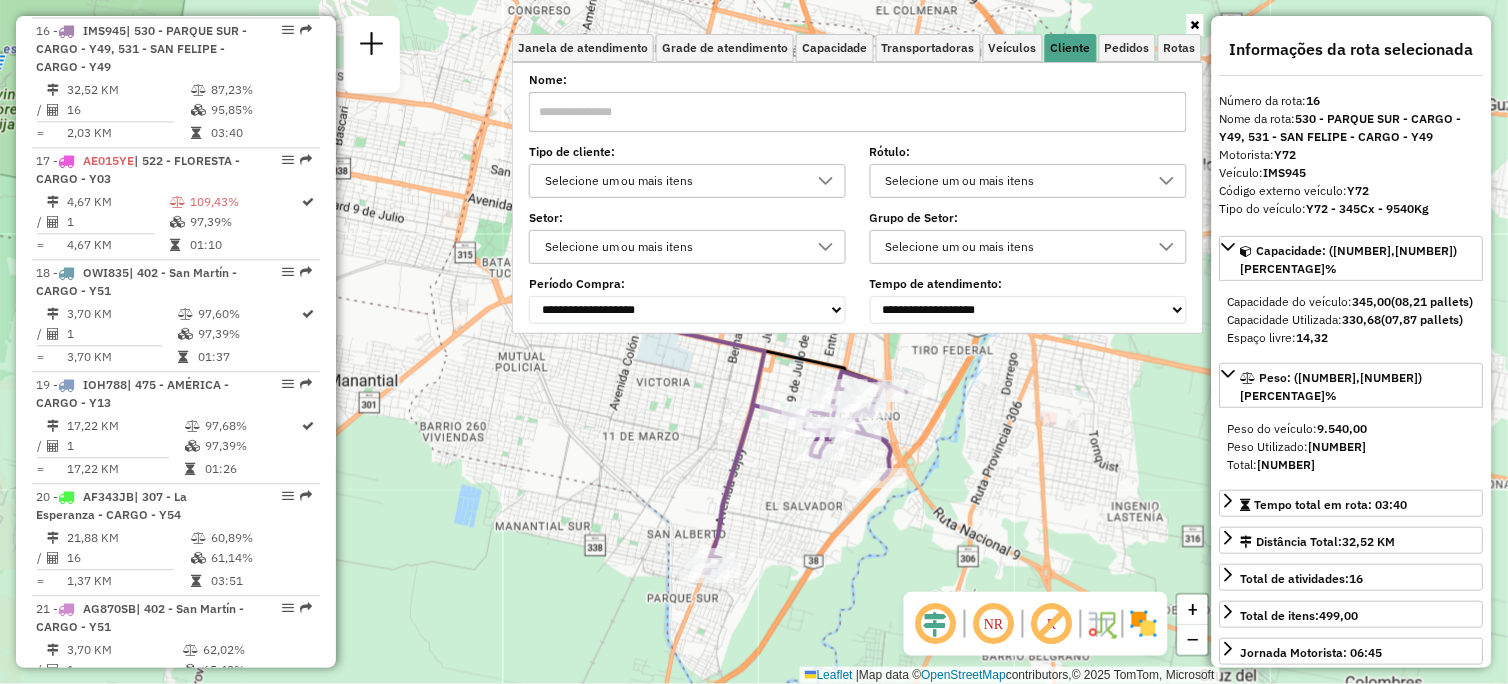 paste on "******" 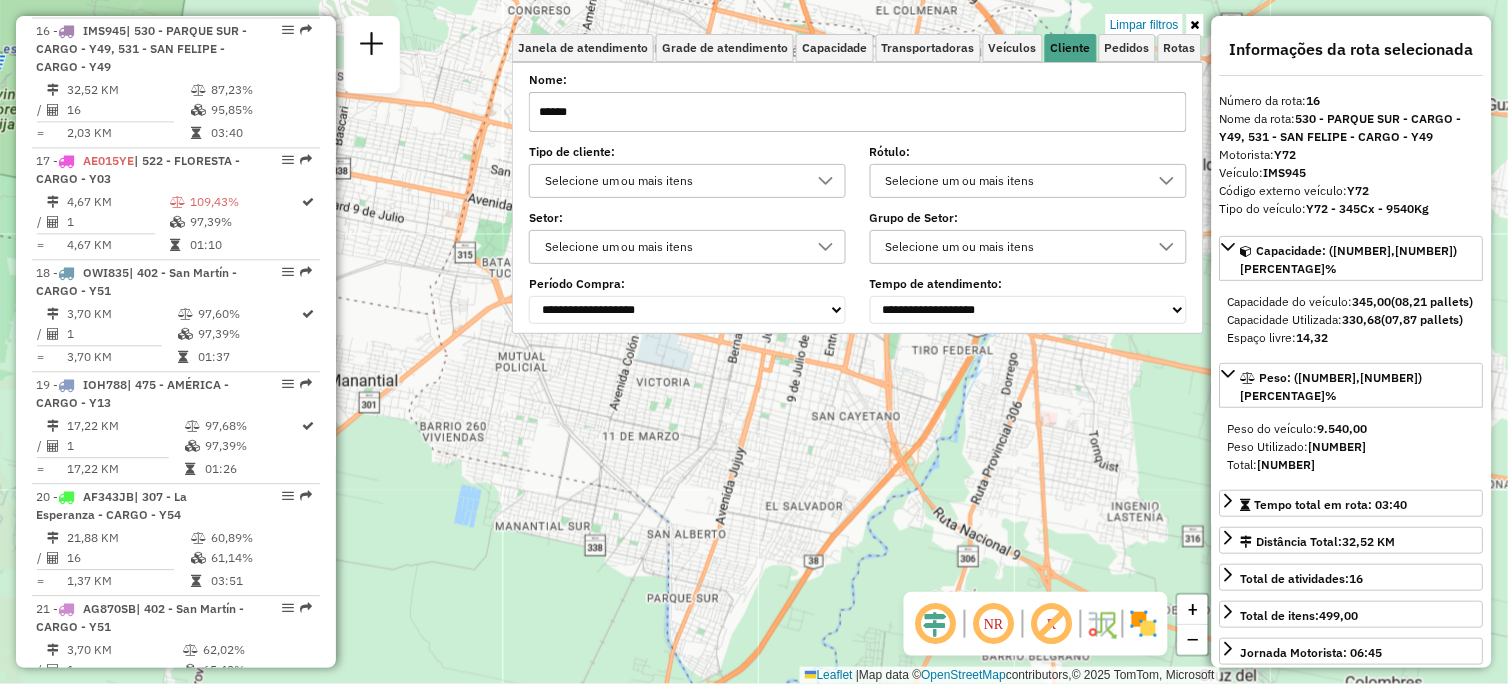 click on "Limpar filtros Janela de atendimento Grade de atendimento Capacidade Transportadoras Veículos Cliente Pedidos  Rotas Selecione os dias de semana para filtrar as janelas de atendimento  Seg   Ter   Qua   Qui   Sex   Sáb   Dom  Informe o período da janela de atendimento: De: Até:  Filtrar exatamente a janela do cliente  Considerar janela de atendimento padrão  Selecione os dias de semana para filtrar as grades de atendimento  Seg   Ter   Qua   Qui   Sex   Sáb   Dom   Considerar clientes sem dia de atendimento cadastrado  Clientes fora do dia de atendimento selecionado Filtrar as atividades entre os valores definidos abaixo:  Peso mínimo:   Peso máximo:   Cubagem mínima:   Cubagem máxima:   De:   Até:  Filtrar as atividades entre o tempo de atendimento definido abaixo:  De:   Até:   Considerar capacidade total dos clientes não roteirizados Transportadora: Selecione um ou mais itens Tipo de veículo: Selecione um ou mais itens Veículo: Selecione um ou mais itens Motorista: Selecione um ou mais itens" 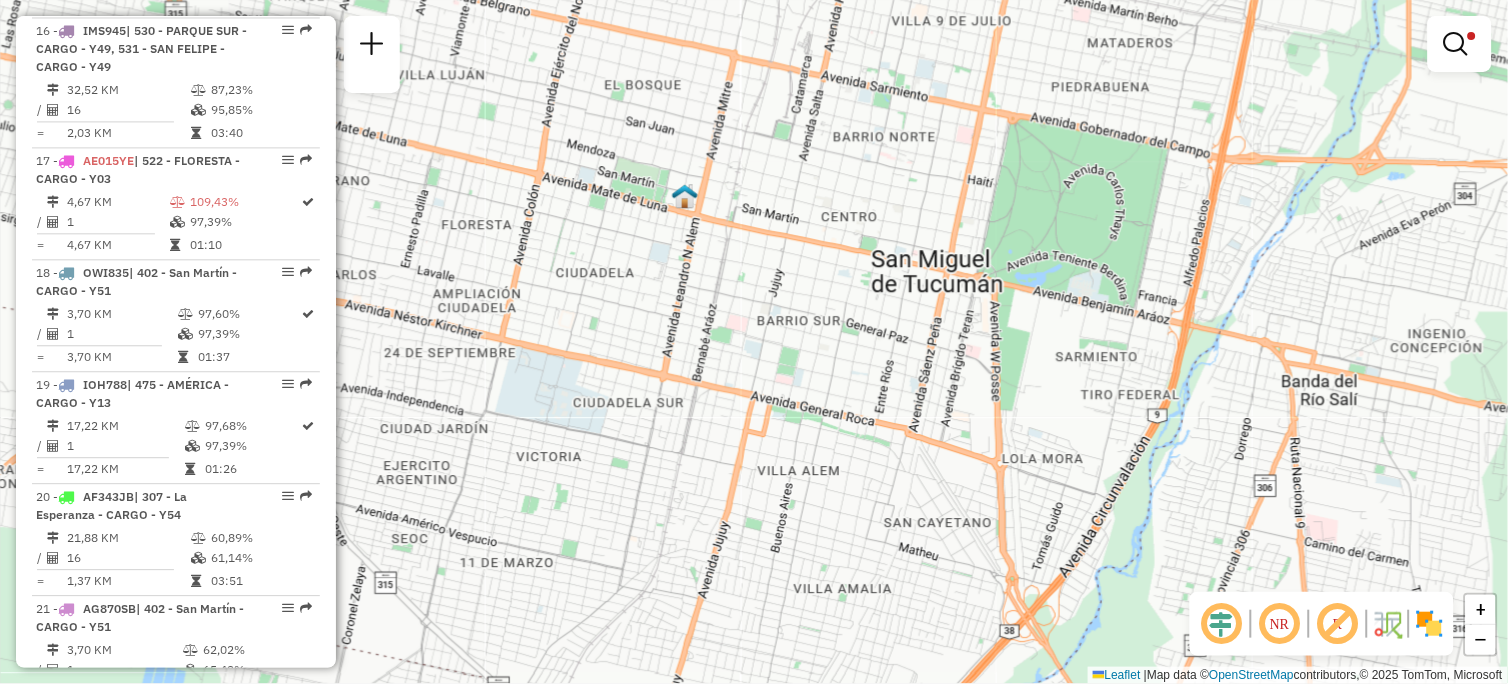 click on "Limpar filtros Janela de atendimento Grade de atendimento Capacidade Transportadoras Veículos Cliente Pedidos  Rotas Selecione os dias de semana para filtrar as janelas de atendimento  Seg   Ter   Qua   Qui   Sex   Sáb   Dom  Informe o período da janela de atendimento: De: Até:  Filtrar exatamente a janela do cliente  Considerar janela de atendimento padrão  Selecione os dias de semana para filtrar as grades de atendimento  Seg   Ter   Qua   Qui   Sex   Sáb   Dom   Considerar clientes sem dia de atendimento cadastrado  Clientes fora do dia de atendimento selecionado Filtrar as atividades entre os valores definidos abaixo:  Peso mínimo:   Peso máximo:   Cubagem mínima:   Cubagem máxima:   De:   Até:  Filtrar as atividades entre o tempo de atendimento definido abaixo:  De:   Até:   Considerar capacidade total dos clientes não roteirizados Transportadora: Selecione um ou mais itens Tipo de veículo: Selecione um ou mais itens Veículo: Selecione um ou mais itens Motorista: Selecione um ou mais itens" 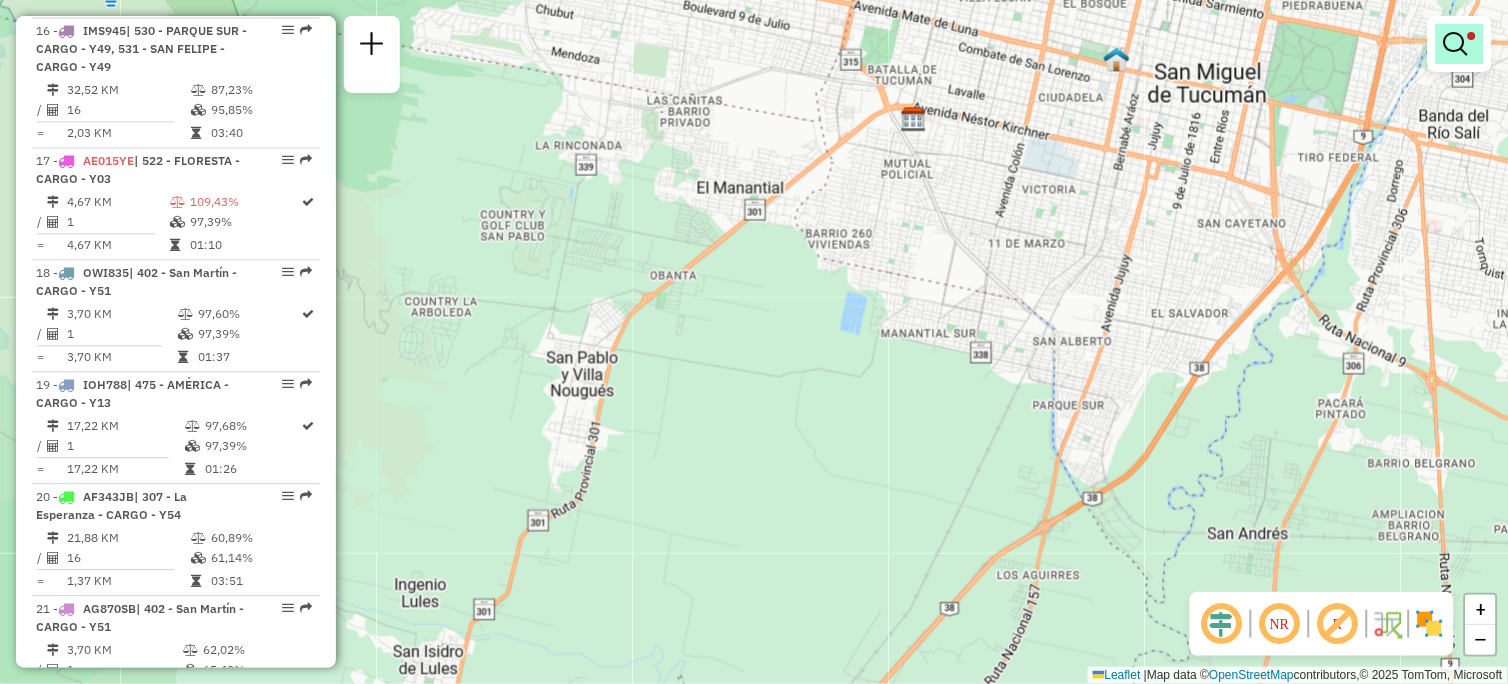 click at bounding box center [1456, 44] 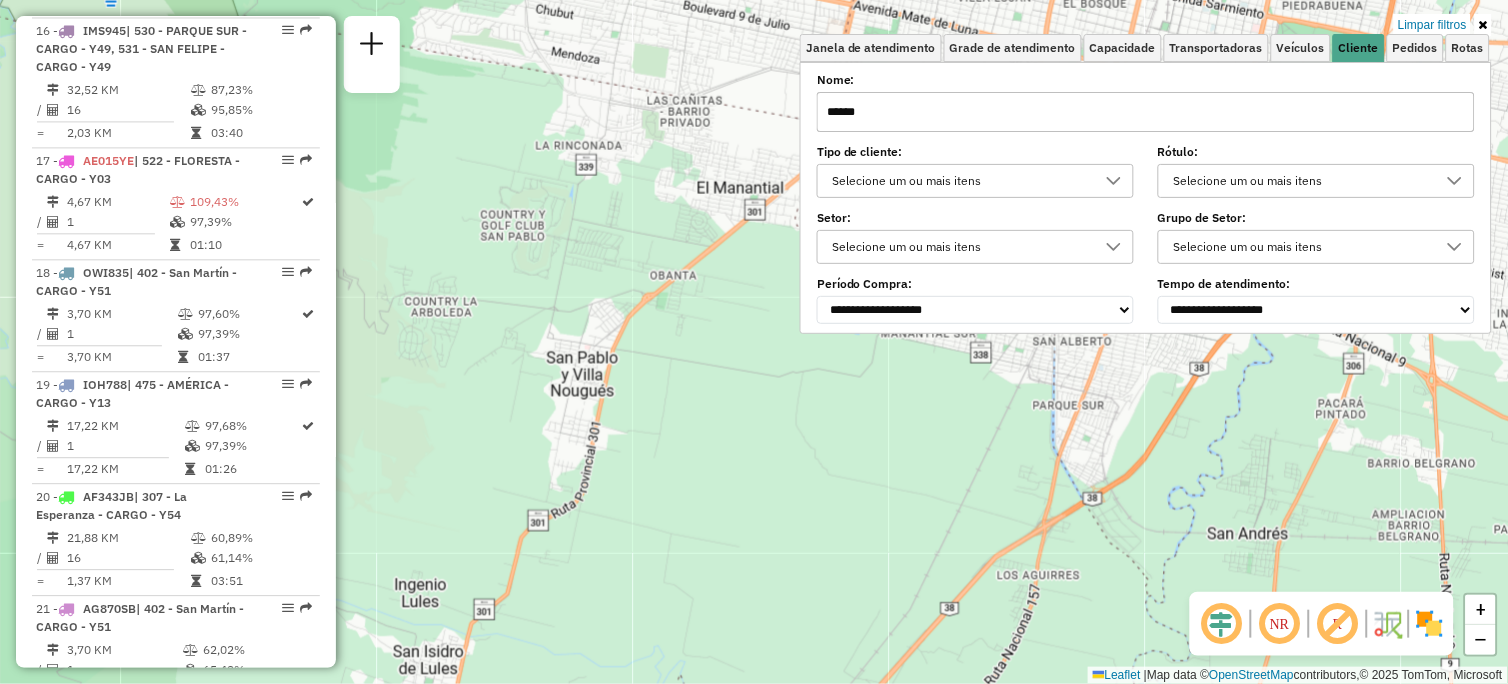 drag, startPoint x: 958, startPoint y: 108, endPoint x: 796, endPoint y: 111, distance: 162.02777 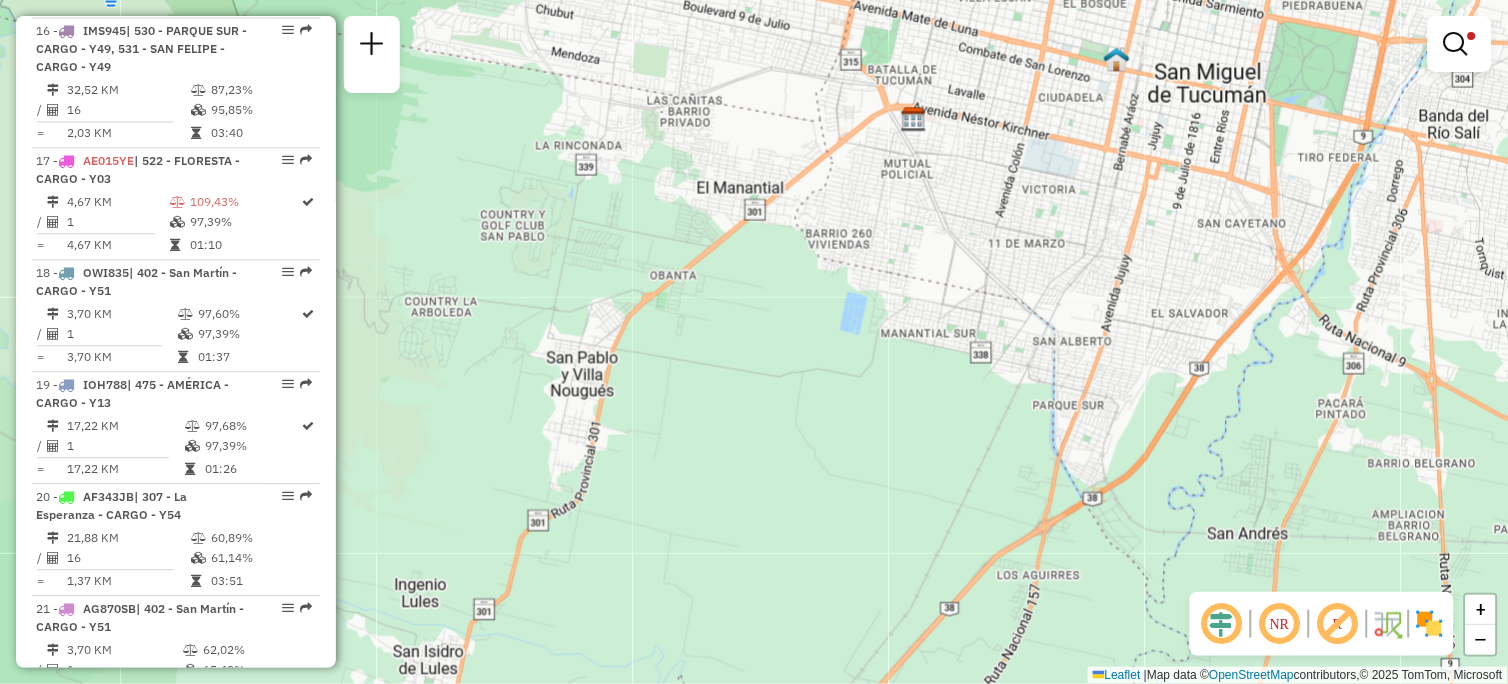 click on "Limpar filtros Janela de atendimento Grade de atendimento Capacidade Transportadoras Veículos Cliente Pedidos  Rotas Selecione os dias de semana para filtrar as janelas de atendimento  Seg   Ter   Qua   Qui   Sex   Sáb   Dom  Informe o período da janela de atendimento: De: Até:  Filtrar exatamente a janela do cliente  Considerar janela de atendimento padrão  Selecione os dias de semana para filtrar as grades de atendimento  Seg   Ter   Qua   Qui   Sex   Sáb   Dom   Considerar clientes sem dia de atendimento cadastrado  Clientes fora do dia de atendimento selecionado Filtrar as atividades entre os valores definidos abaixo:  Peso mínimo:   Peso máximo:   Cubagem mínima:   Cubagem máxima:   De:   Até:  Filtrar as atividades entre o tempo de atendimento definido abaixo:  De:   Até:   Considerar capacidade total dos clientes não roteirizados Transportadora: Selecione um ou mais itens Tipo de veículo: Selecione um ou mais itens Veículo: Selecione um ou mais itens Motorista: Selecione um ou mais itens" 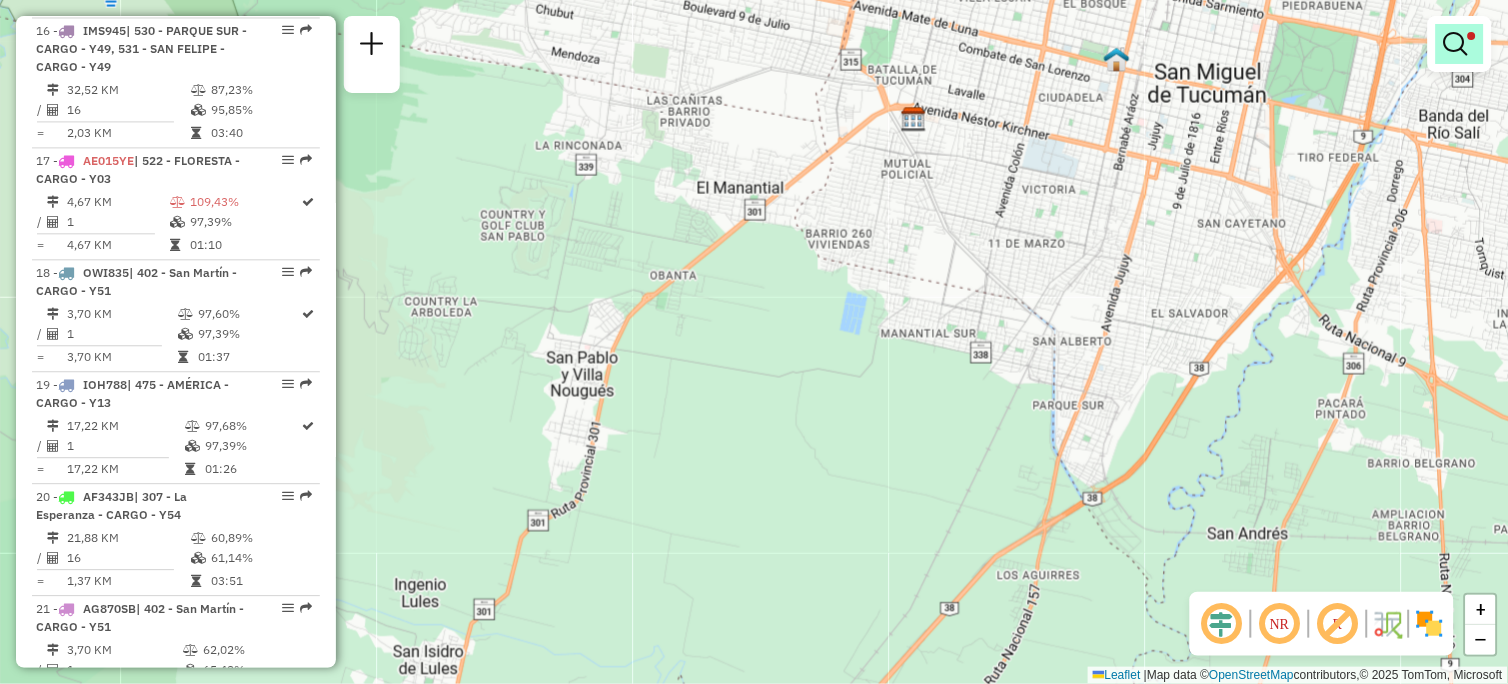 click at bounding box center (1460, 44) 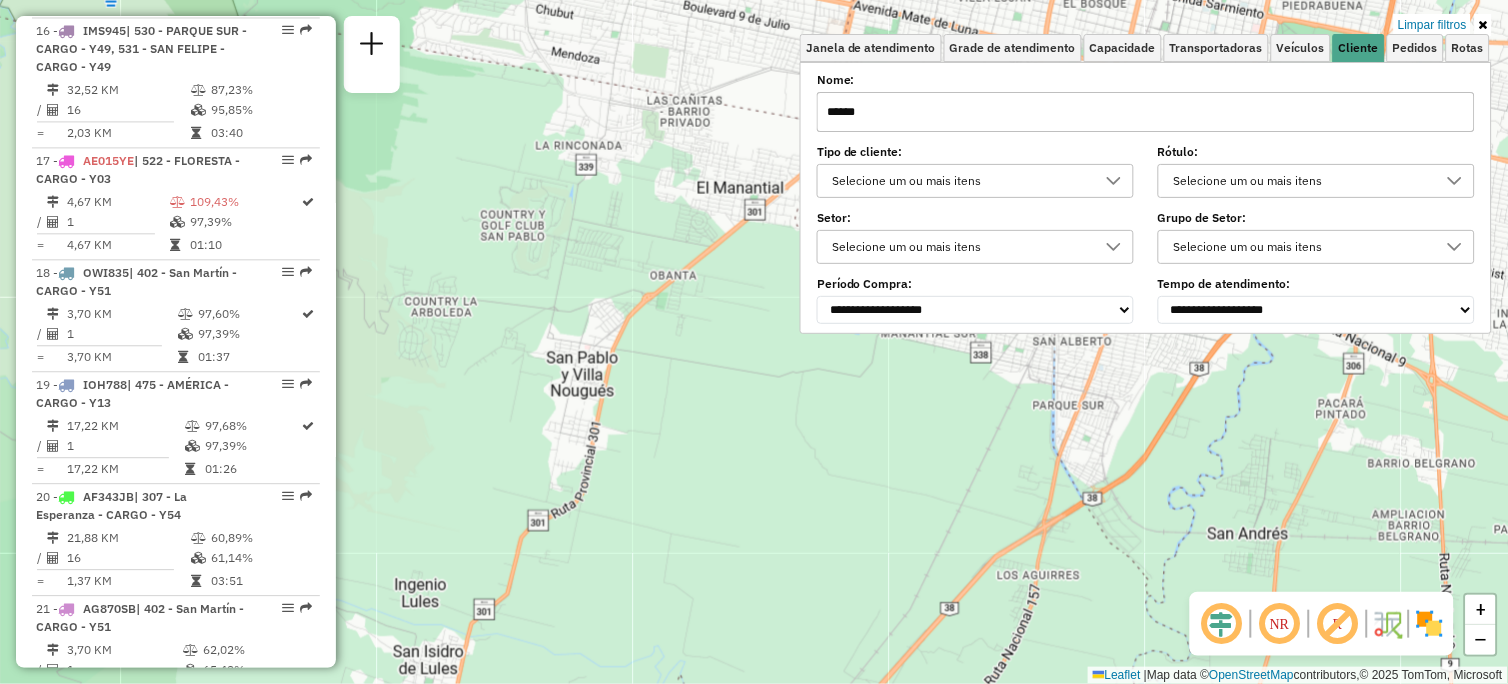 click 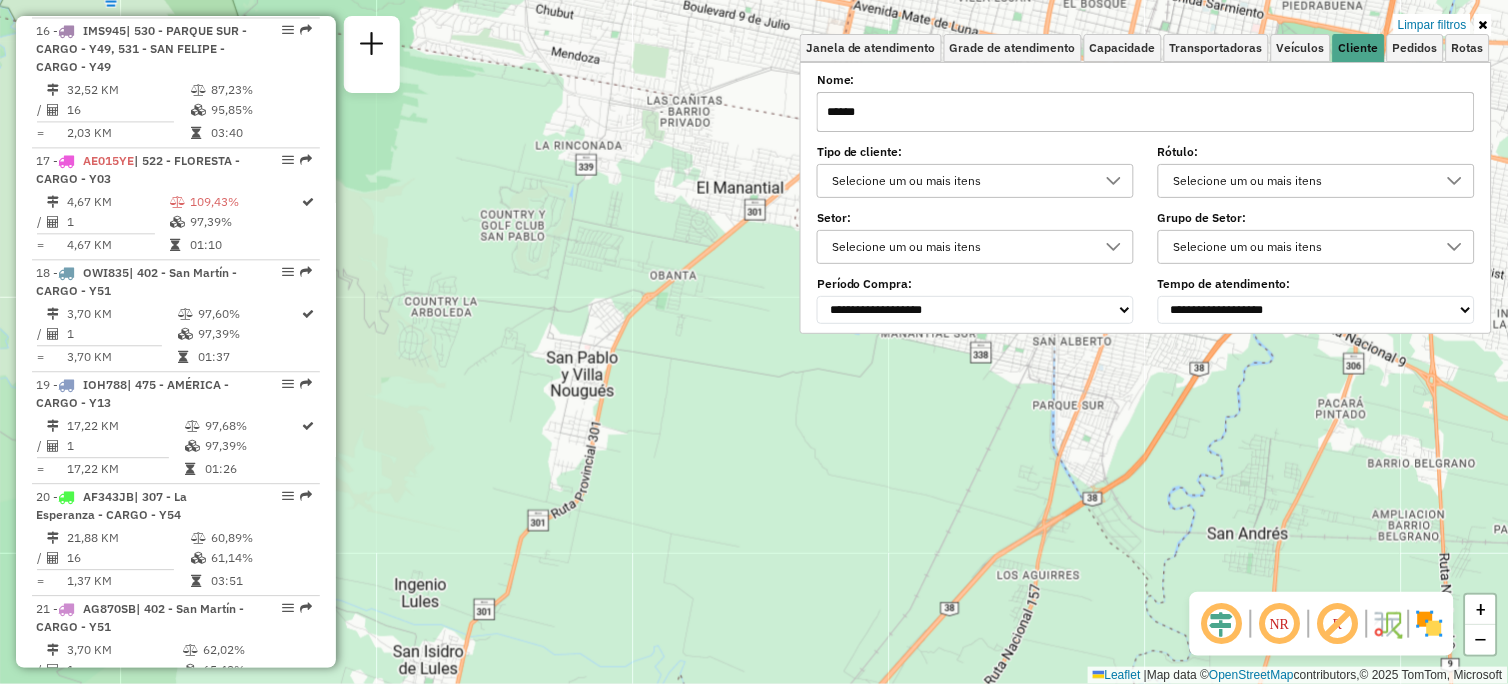 scroll, scrollTop: 11, scrollLeft: 73, axis: both 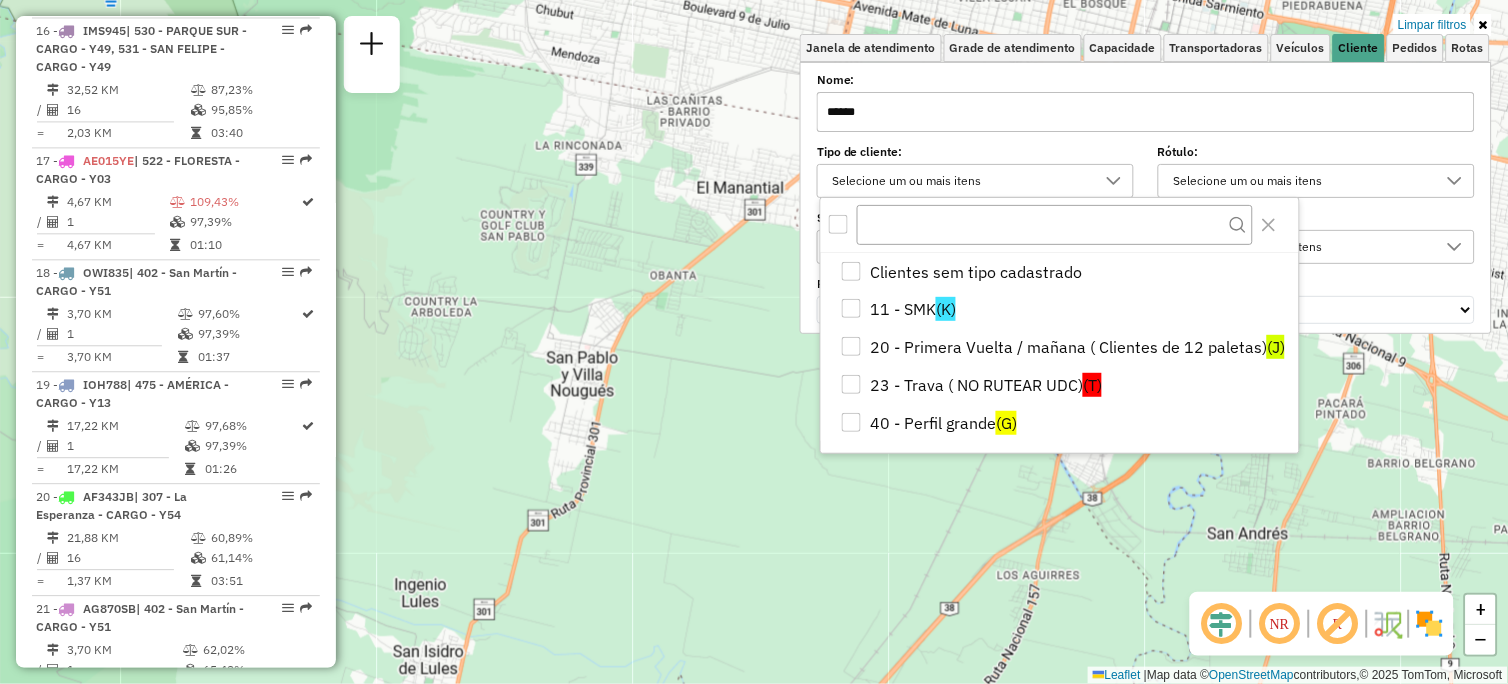click 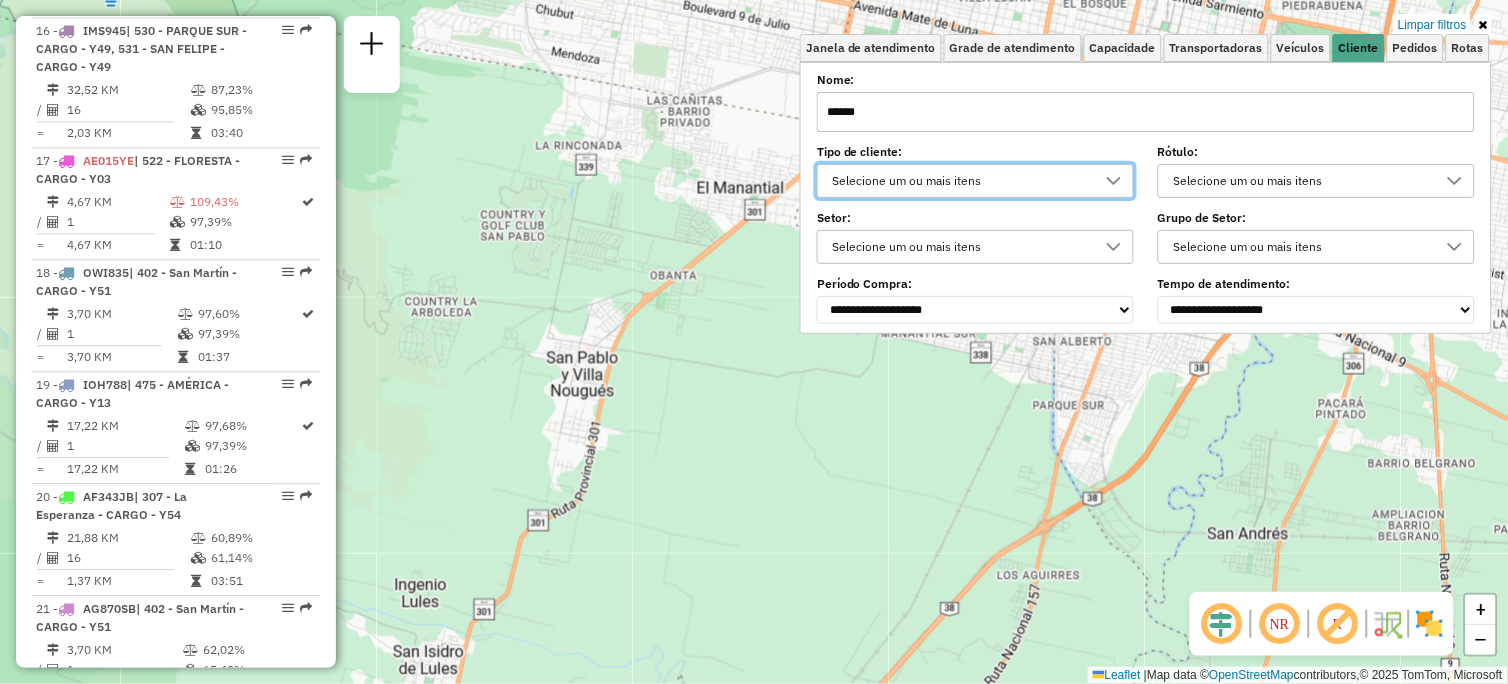 click on "******" at bounding box center [1146, 112] 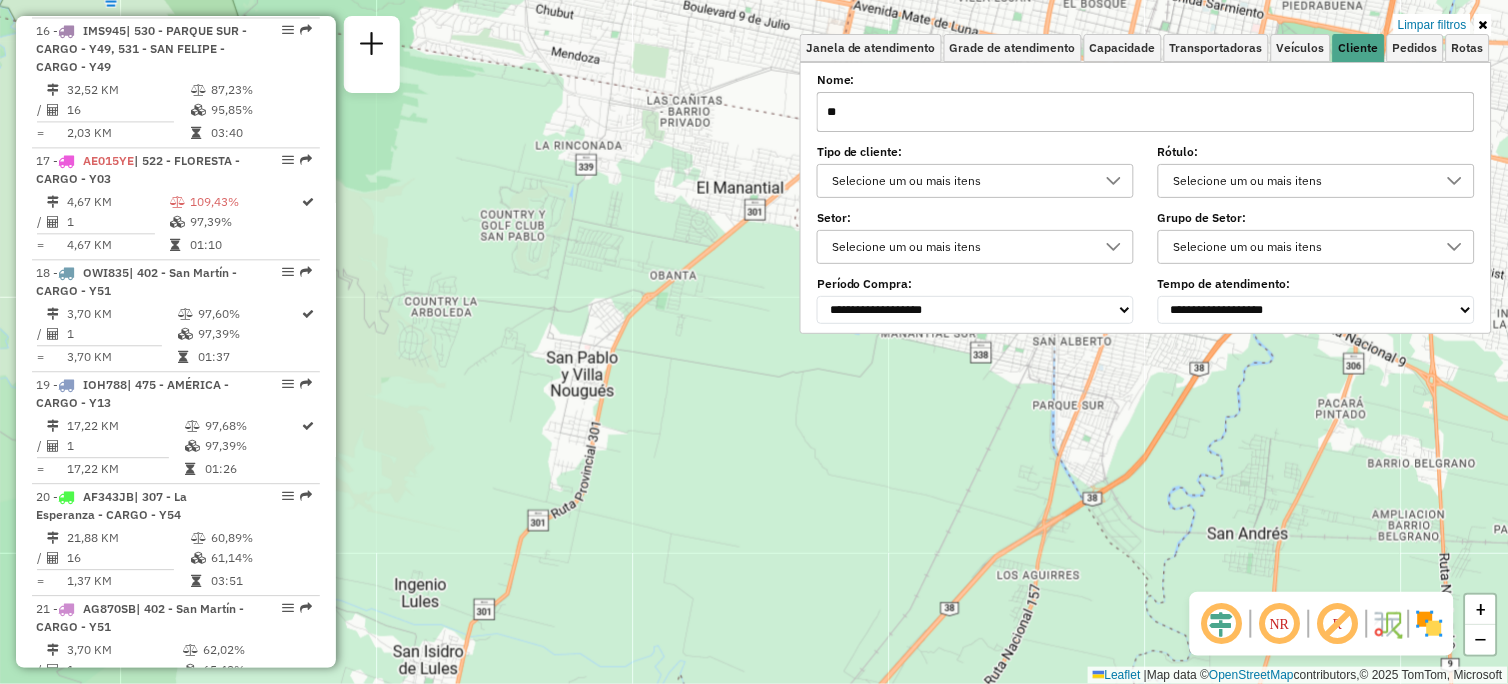 type on "*" 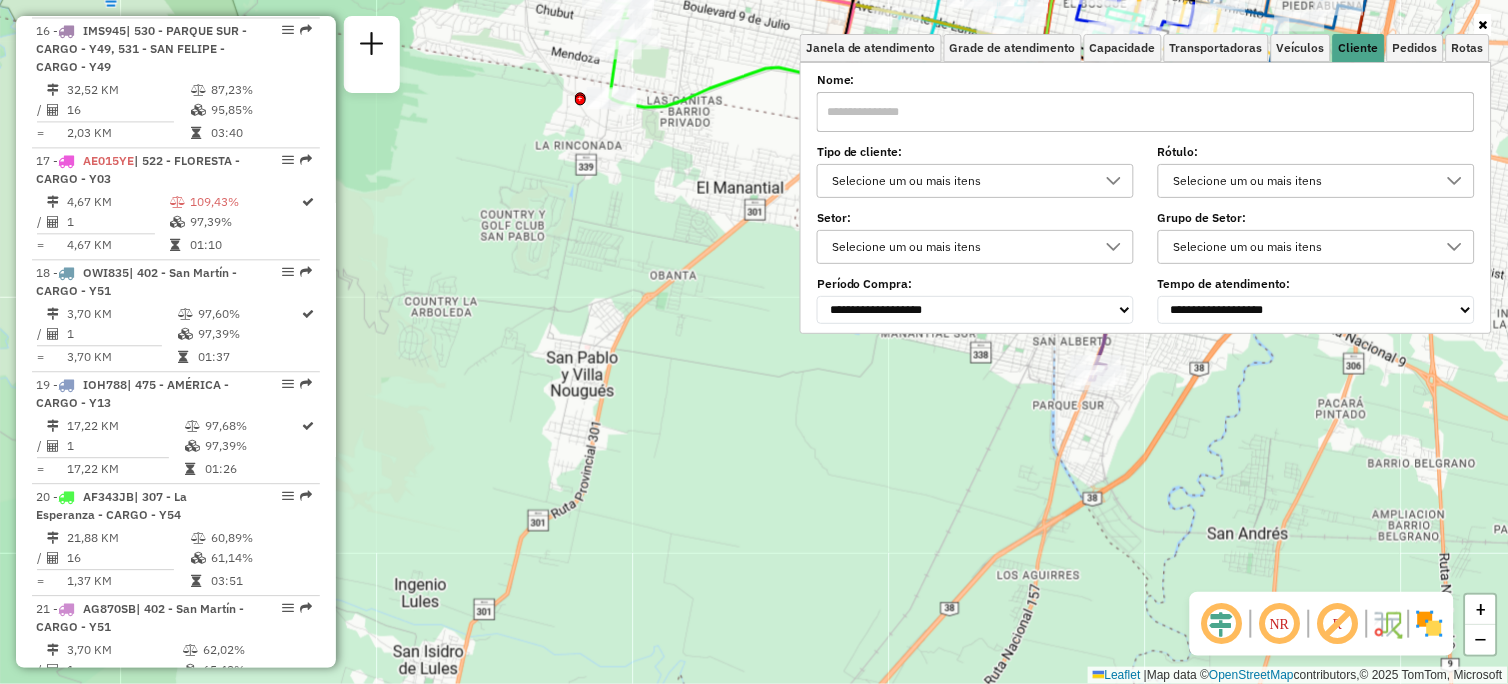 type 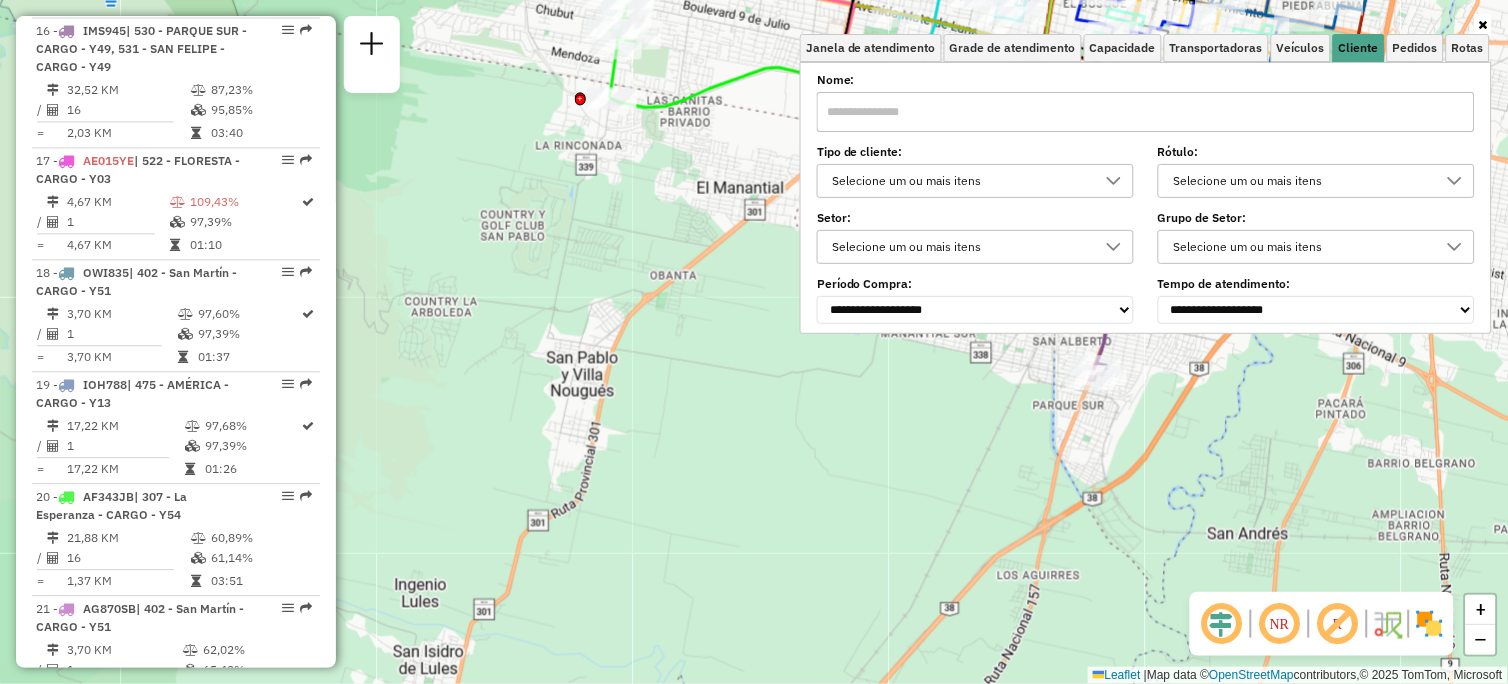 click on "Janela de atendimento Grade de atendimento Capacidade Transportadoras Veículos Cliente Pedidos  Rotas Selecione os dias de semana para filtrar as janelas de atendimento  Seg   Ter   Qua   Qui   Sex   Sáb   Dom  Informe o período da janela de atendimento: De: Até:  Filtrar exatamente a janela do cliente  Considerar janela de atendimento padrão  Selecione os dias de semana para filtrar as grades de atendimento  Seg   Ter   Qua   Qui   Sex   Sáb   Dom   Considerar clientes sem dia de atendimento cadastrado  Clientes fora do dia de atendimento selecionado Filtrar as atividades entre os valores definidos abaixo:  Peso mínimo:   Peso máximo:   Cubagem mínima:   Cubagem máxima:   De:   Até:  Filtrar as atividades entre o tempo de atendimento definido abaixo:  De:   Até:   Considerar capacidade total dos clientes não roteirizados Transportadora: Selecione um ou mais itens Tipo de veículo: Selecione um ou mais itens Veículo: Selecione um ou mais itens Motorista: Selecione um ou mais itens Nome: Rótulo:" 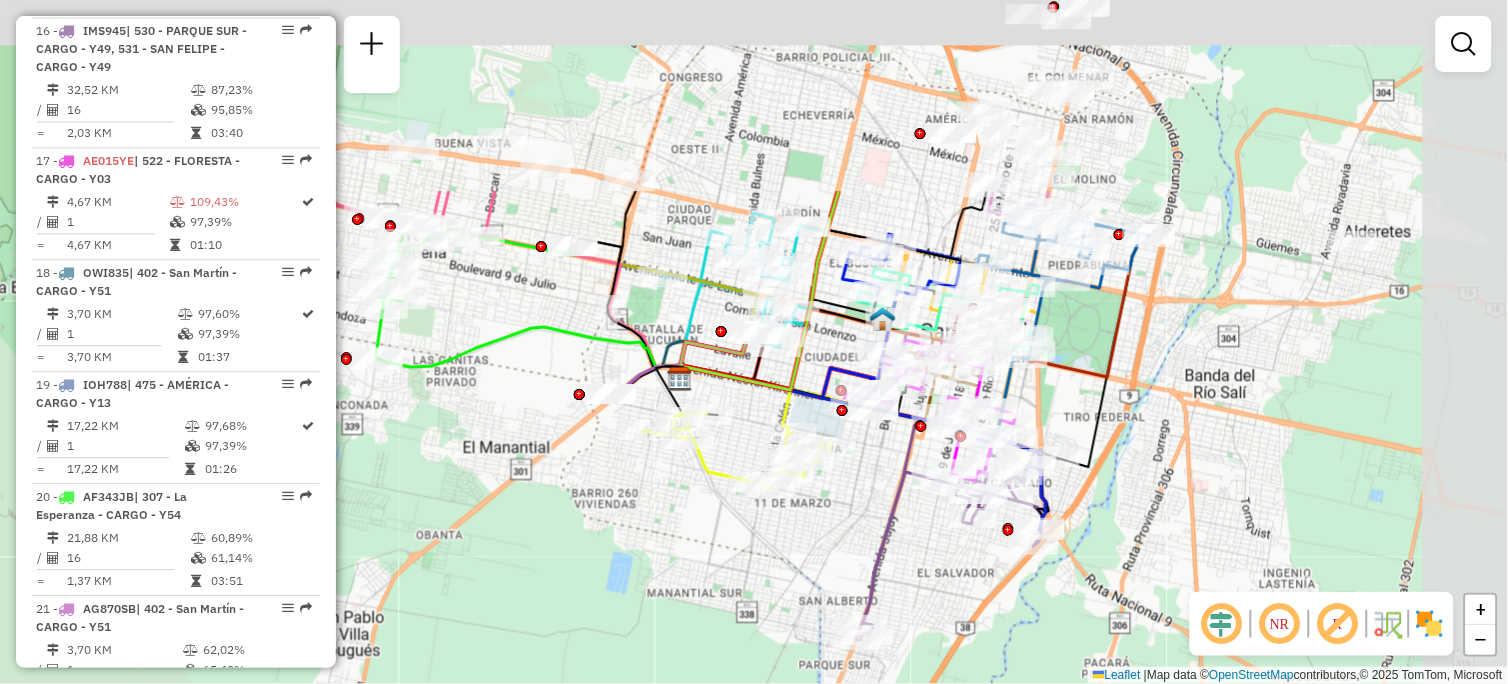 drag, startPoint x: 1081, startPoint y: 396, endPoint x: 847, endPoint y: 656, distance: 349.79422 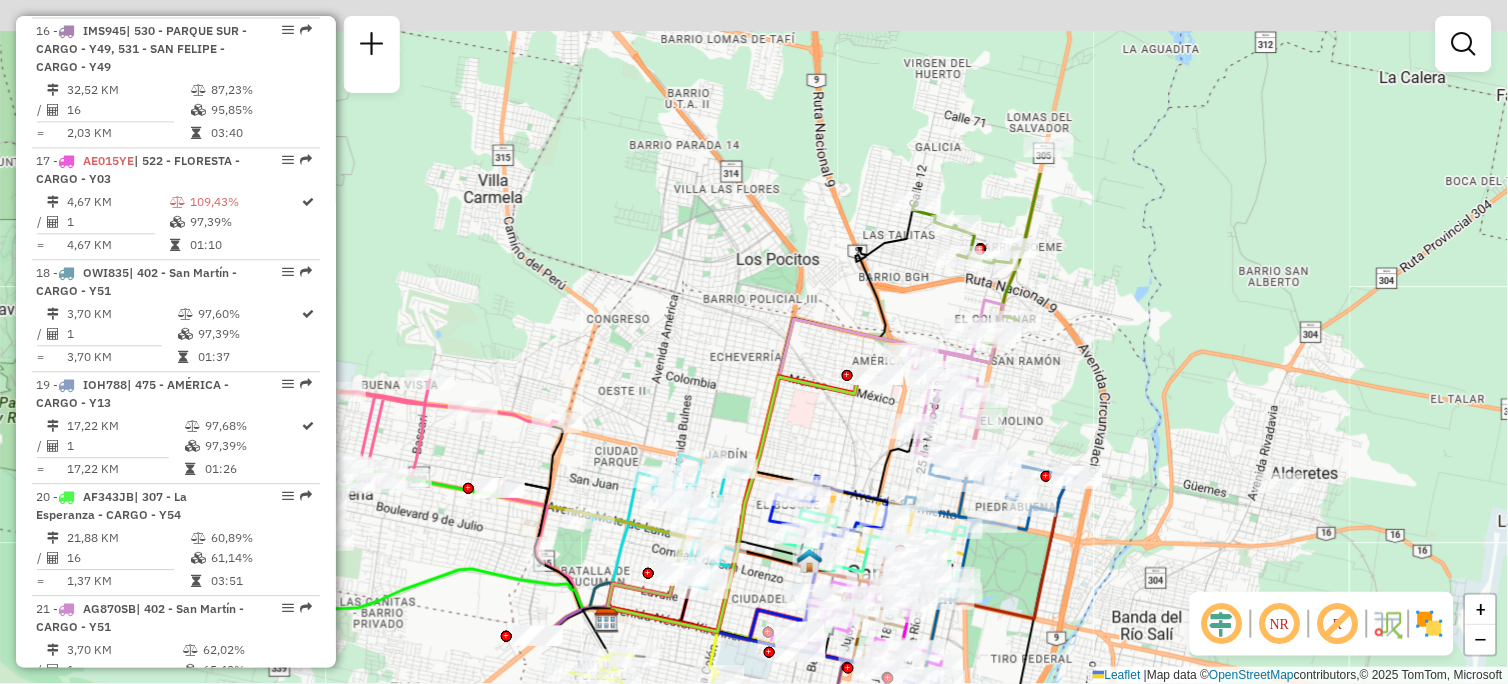 drag, startPoint x: 1170, startPoint y: 196, endPoint x: 1097, endPoint y: 438, distance: 252.77065 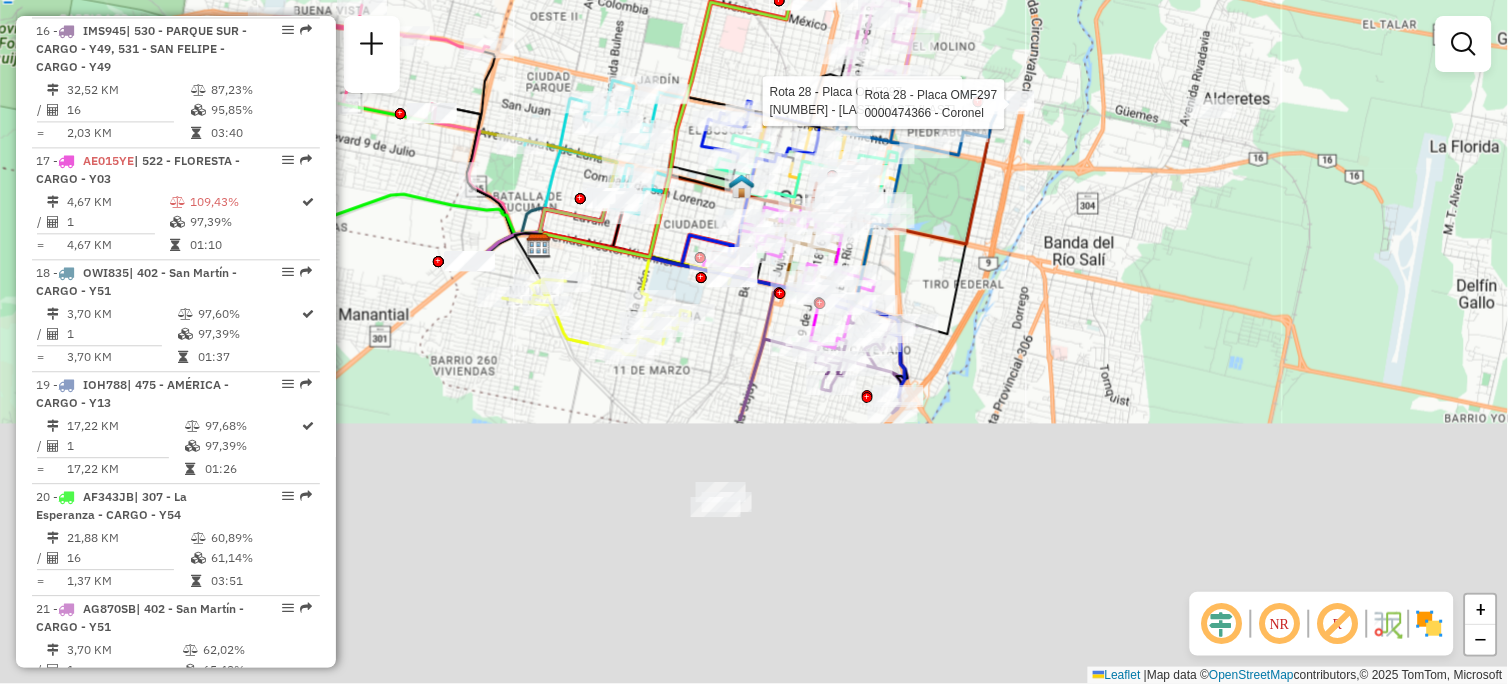 drag, startPoint x: 1054, startPoint y: 535, endPoint x: 1012, endPoint y: 127, distance: 410.15607 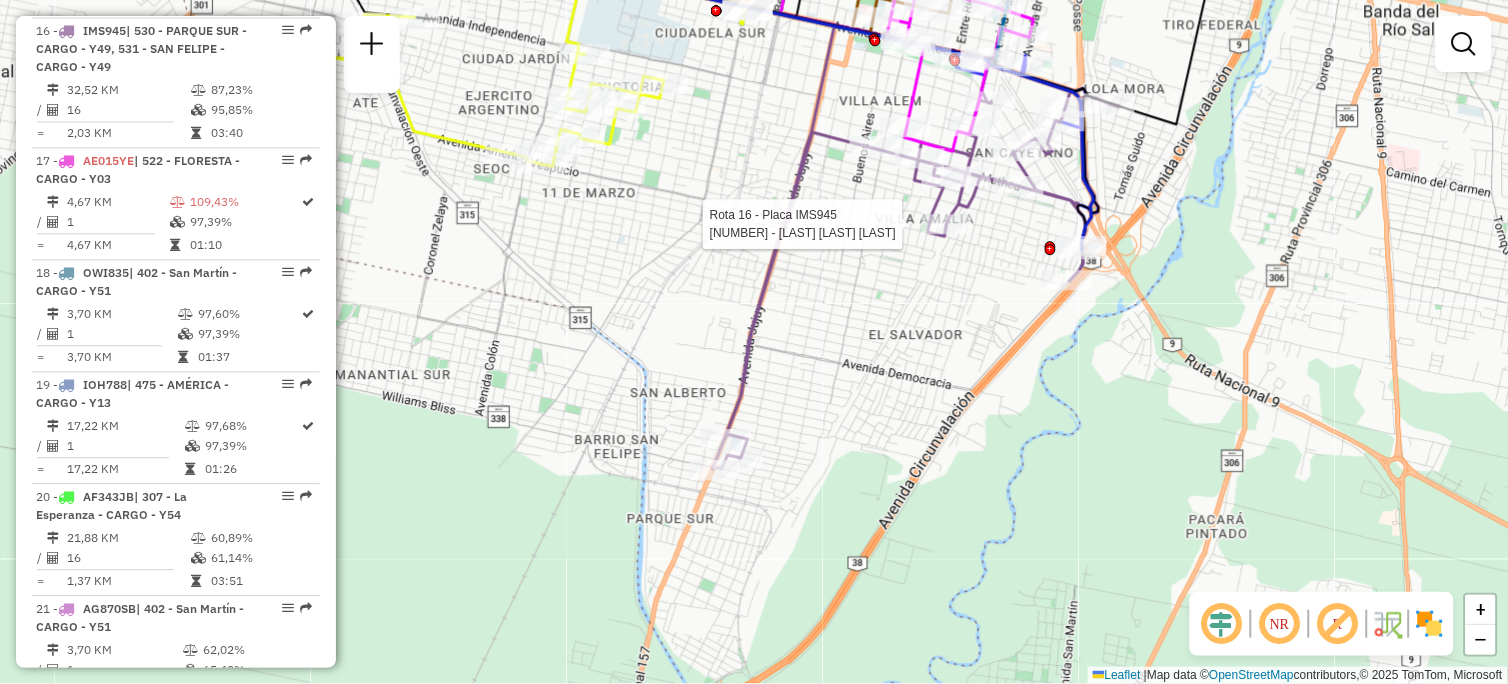 select on "**********" 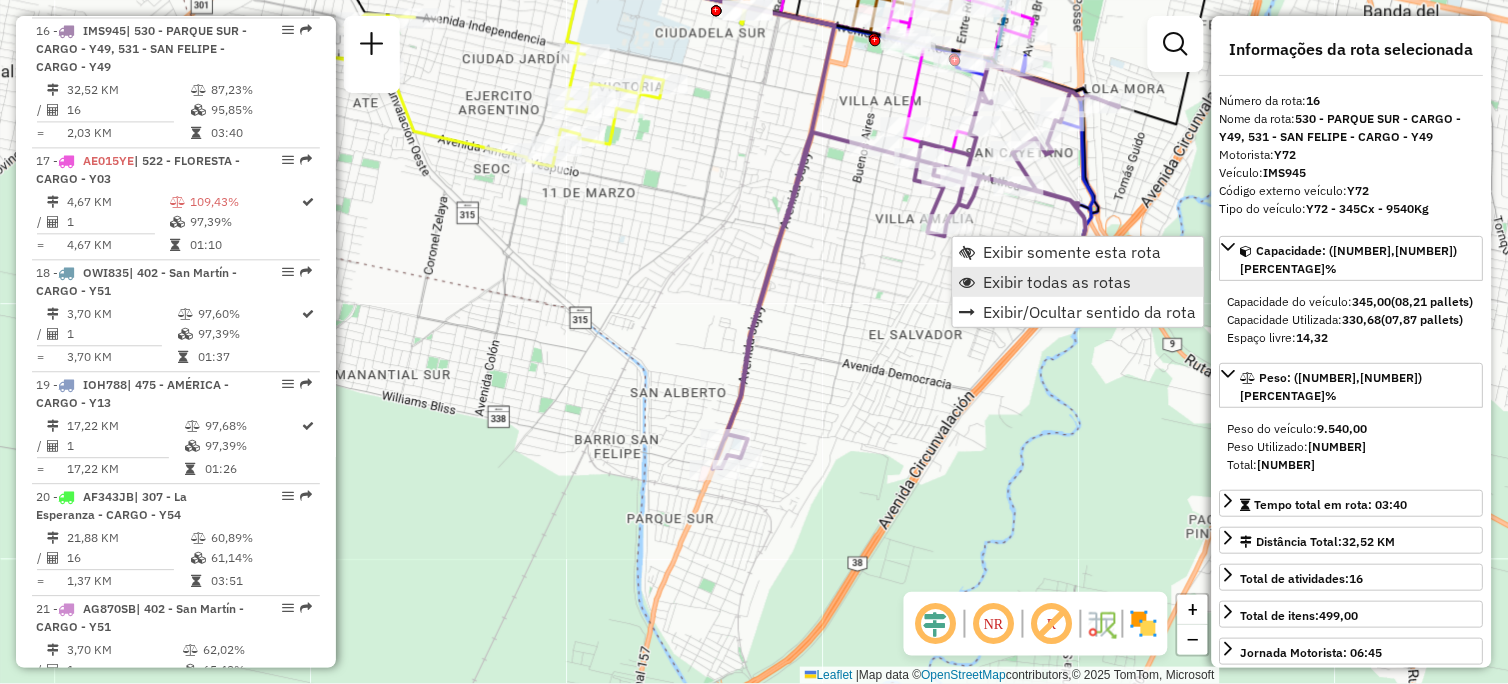 click on "Exibir todas as rotas" at bounding box center (1058, 282) 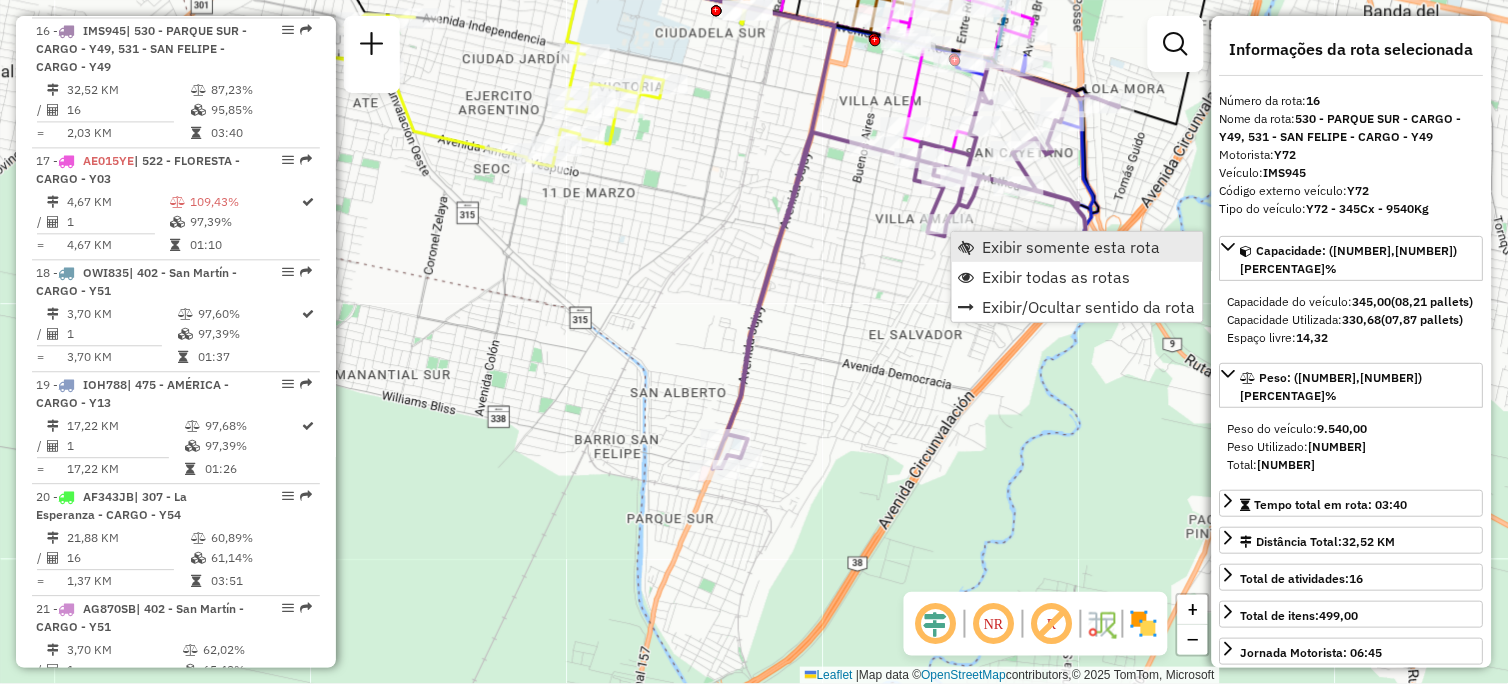 click on "Exibir somente esta rota" at bounding box center [1072, 247] 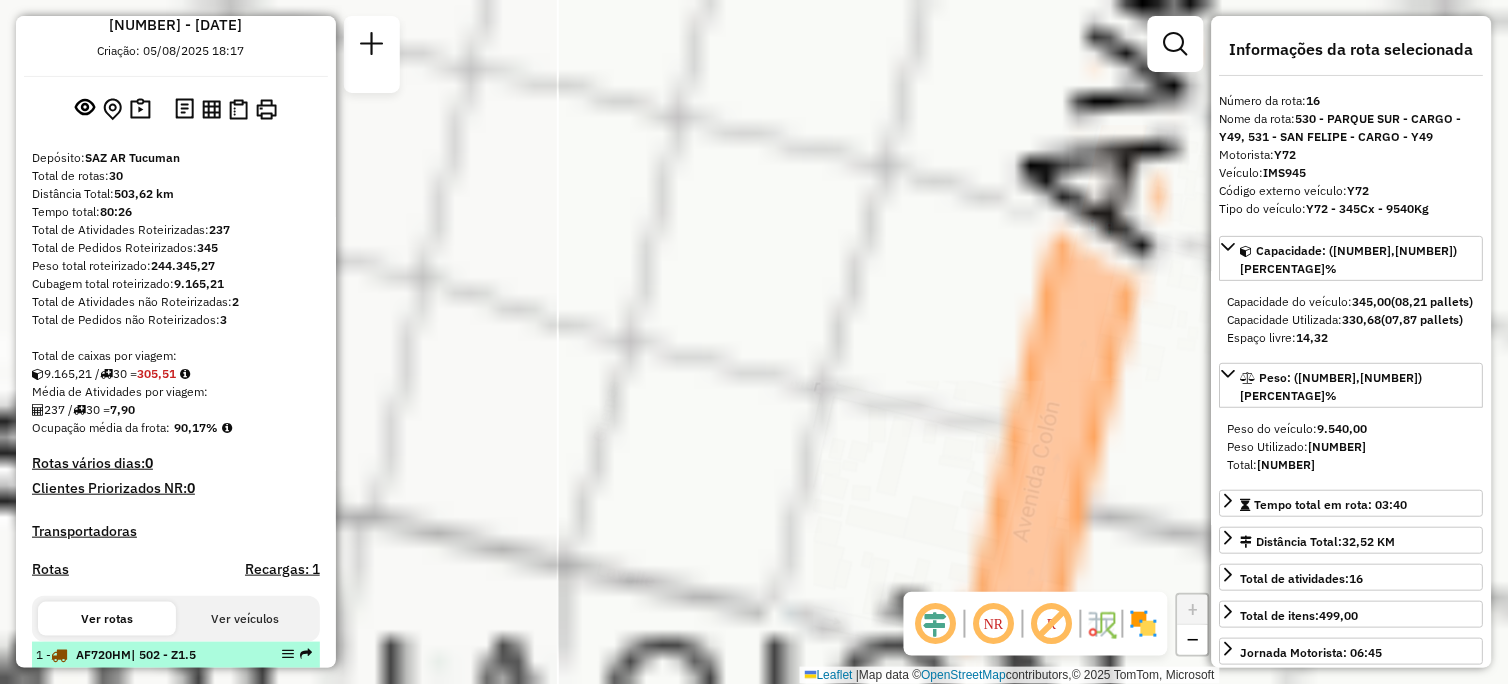 scroll, scrollTop: 0, scrollLeft: 0, axis: both 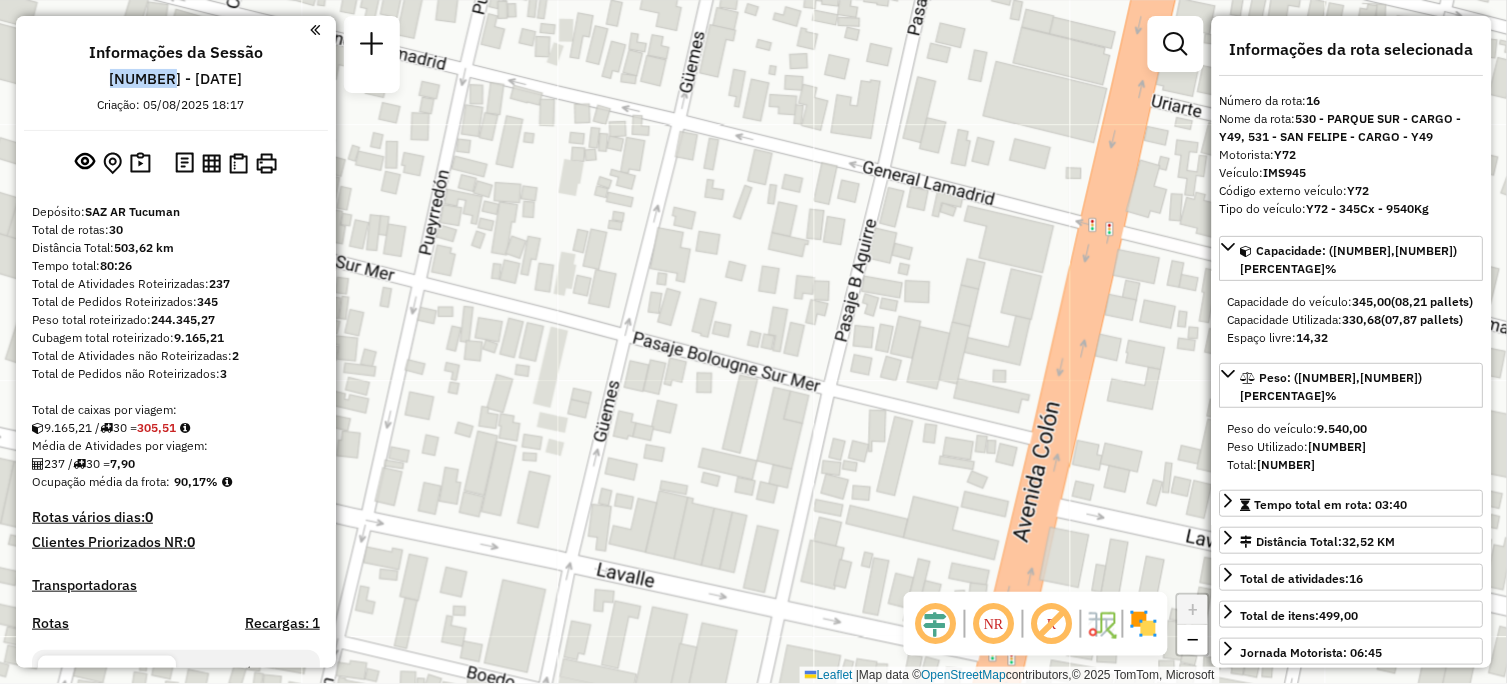 drag, startPoint x: 83, startPoint y: 76, endPoint x: 152, endPoint y: 81, distance: 69.18092 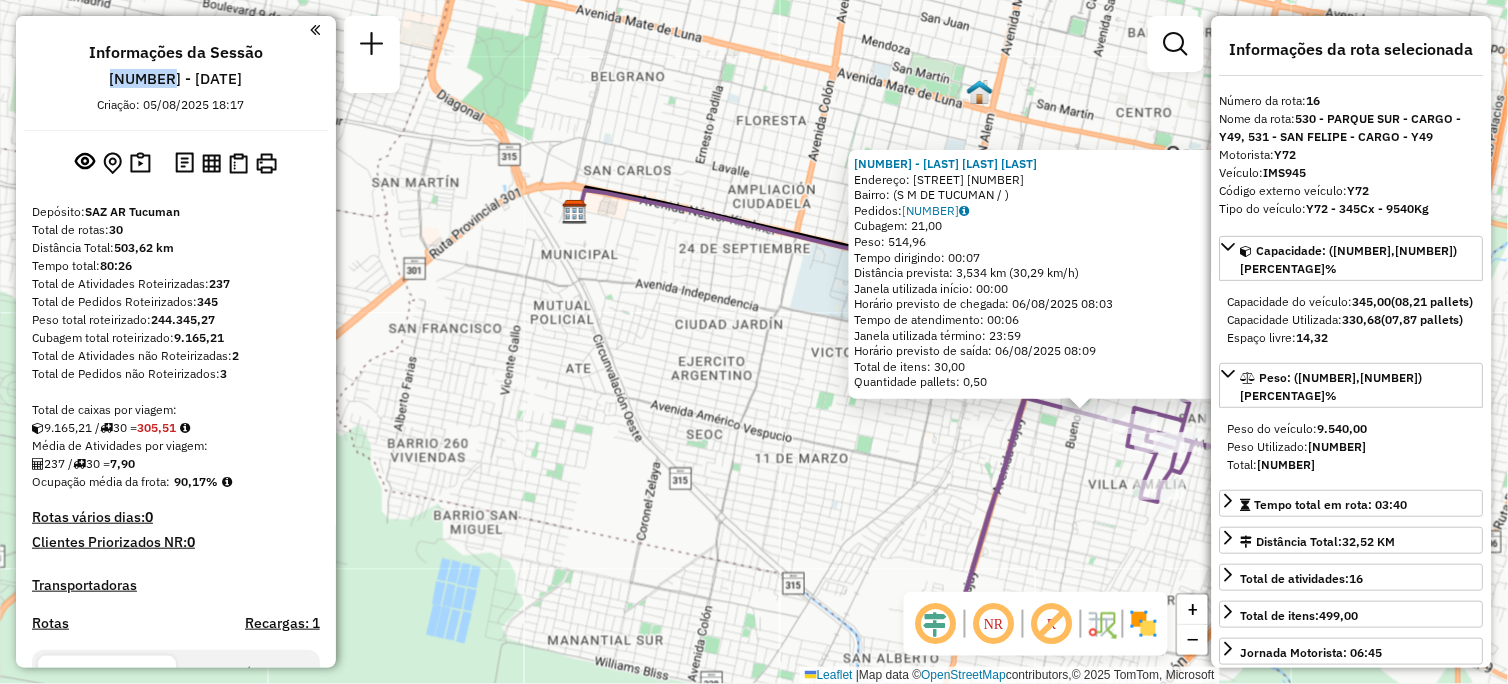 drag, startPoint x: 1110, startPoint y: 408, endPoint x: 766, endPoint y: 276, distance: 368.45624 